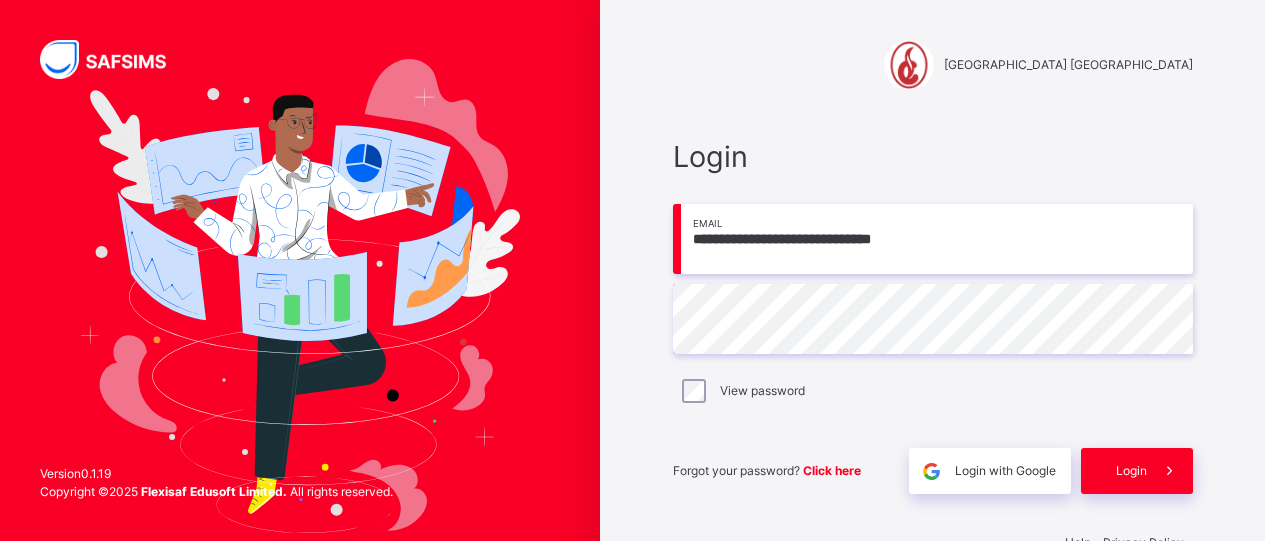 scroll, scrollTop: 0, scrollLeft: 0, axis: both 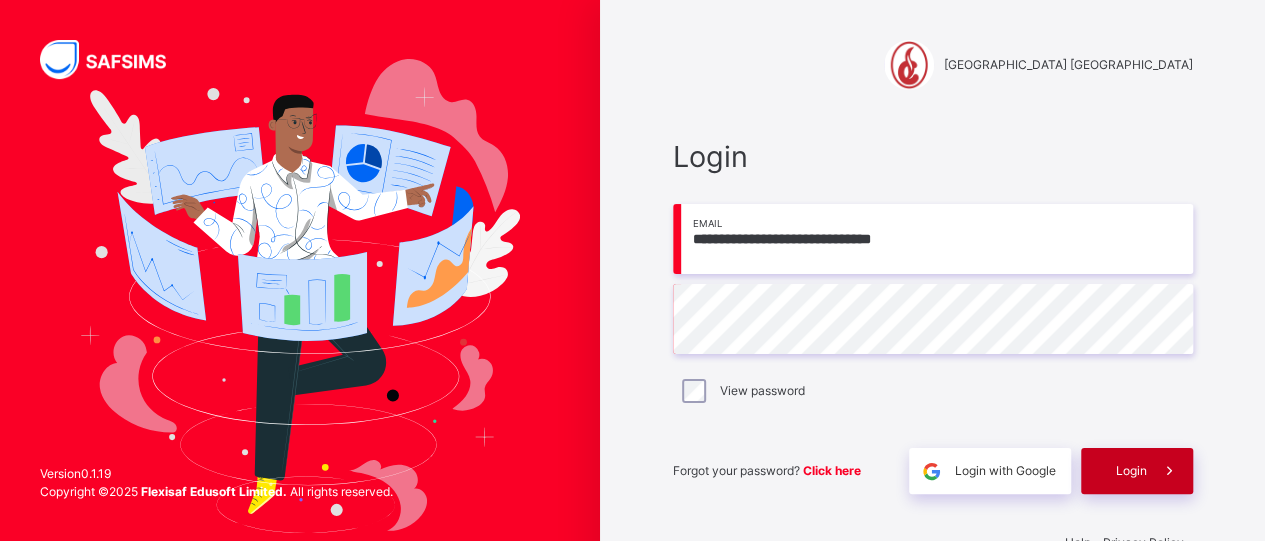 click on "Login" at bounding box center [1131, 471] 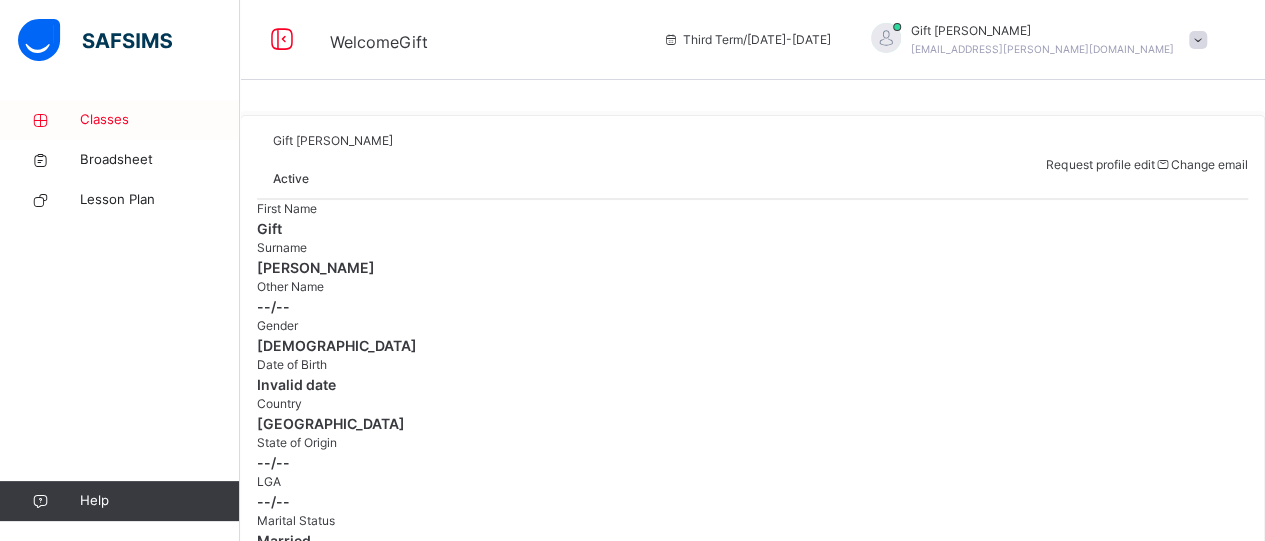 click on "Classes" at bounding box center (160, 120) 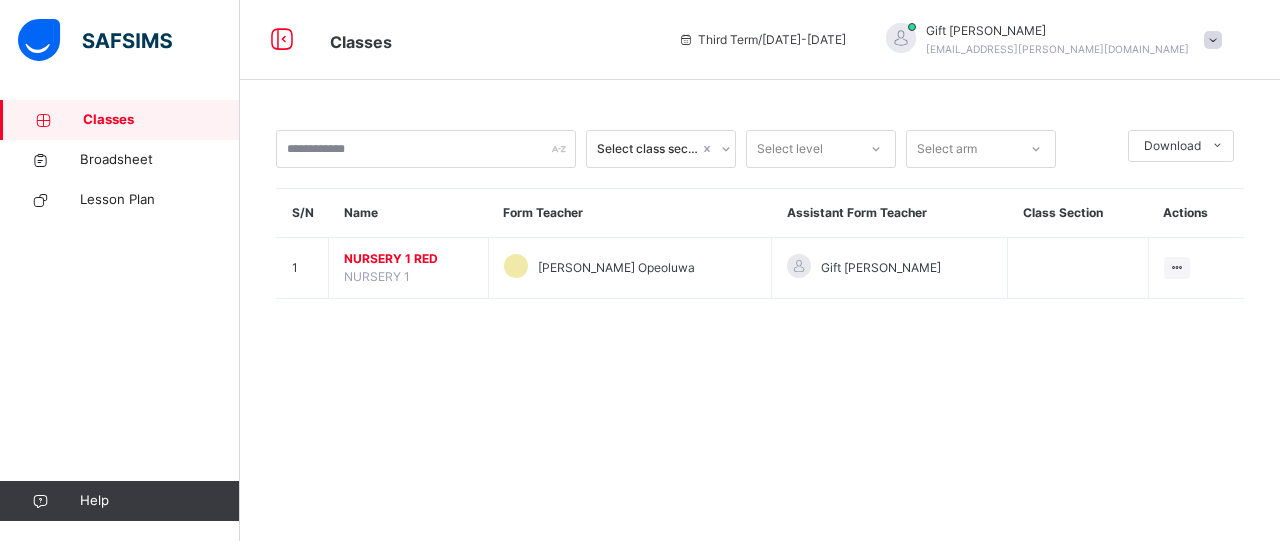 click on "Third Term  /  2024-2025" at bounding box center (762, 40) 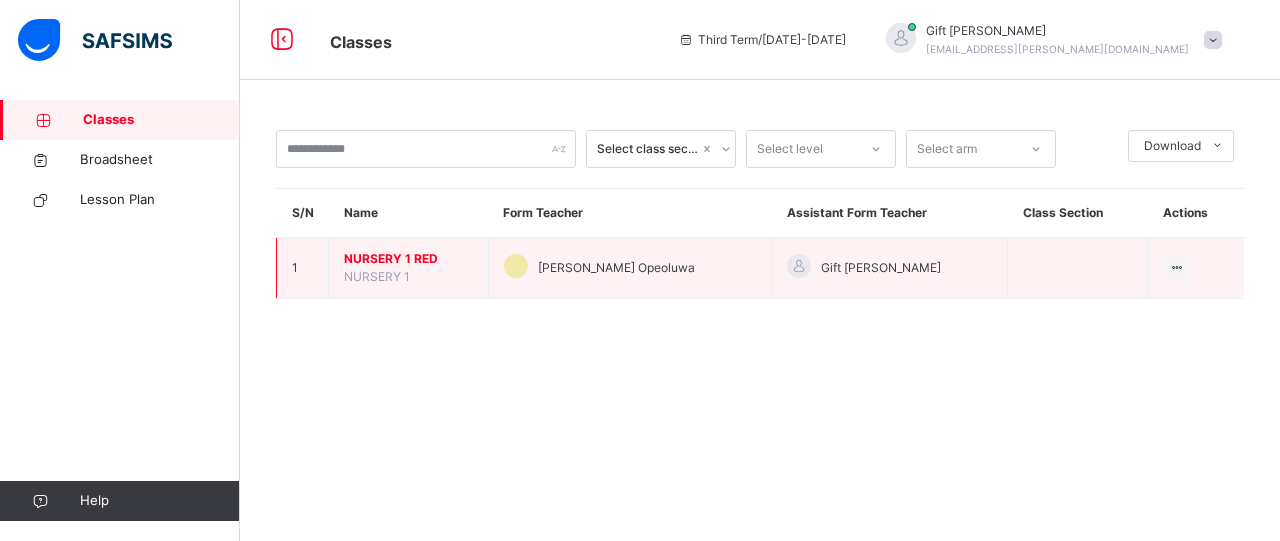 click on "NURSERY 1   RED" at bounding box center [408, 259] 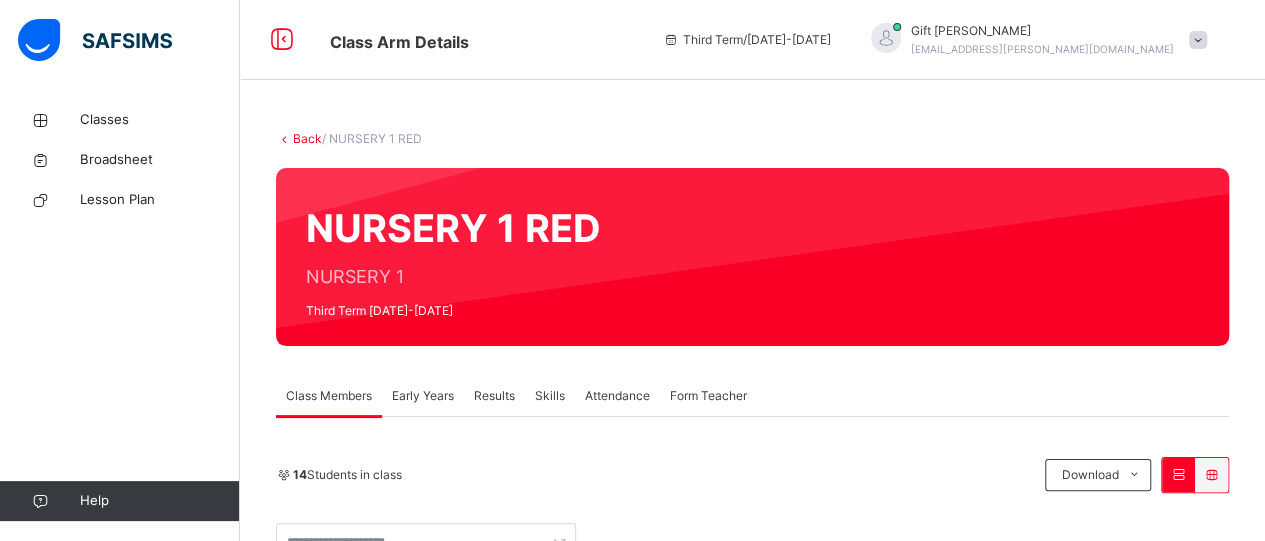 scroll, scrollTop: 473, scrollLeft: 0, axis: vertical 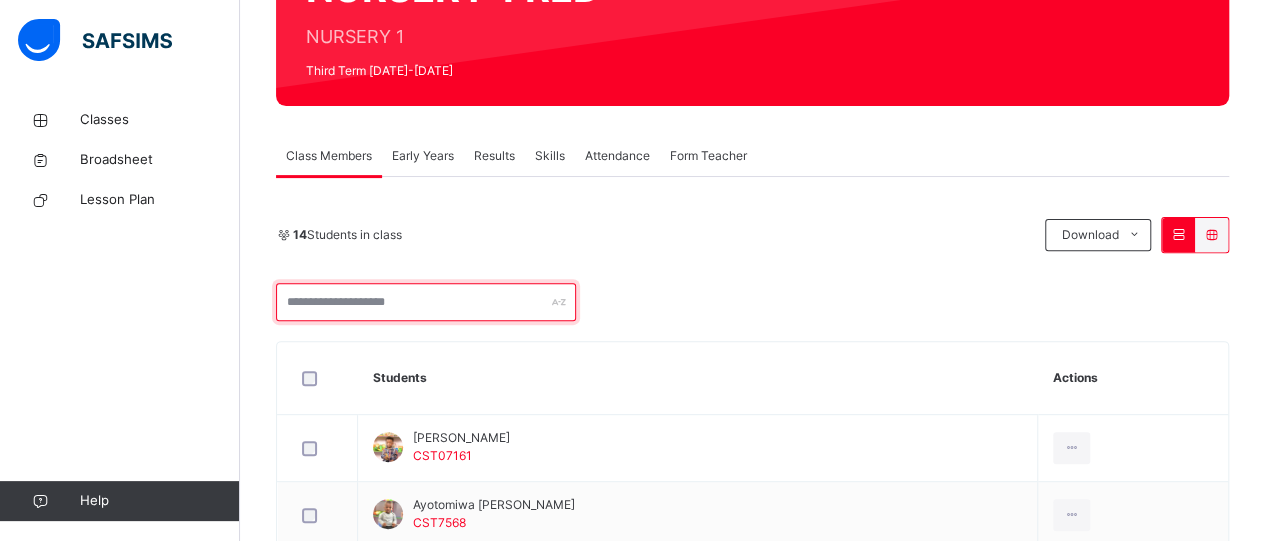 click at bounding box center [426, 302] 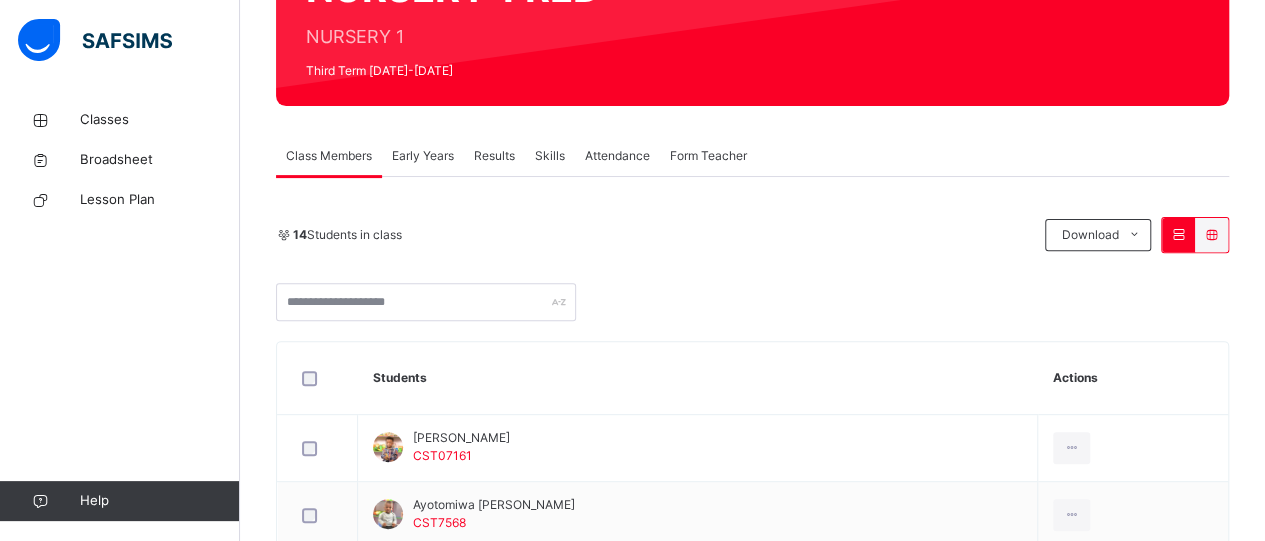 click at bounding box center [426, 302] 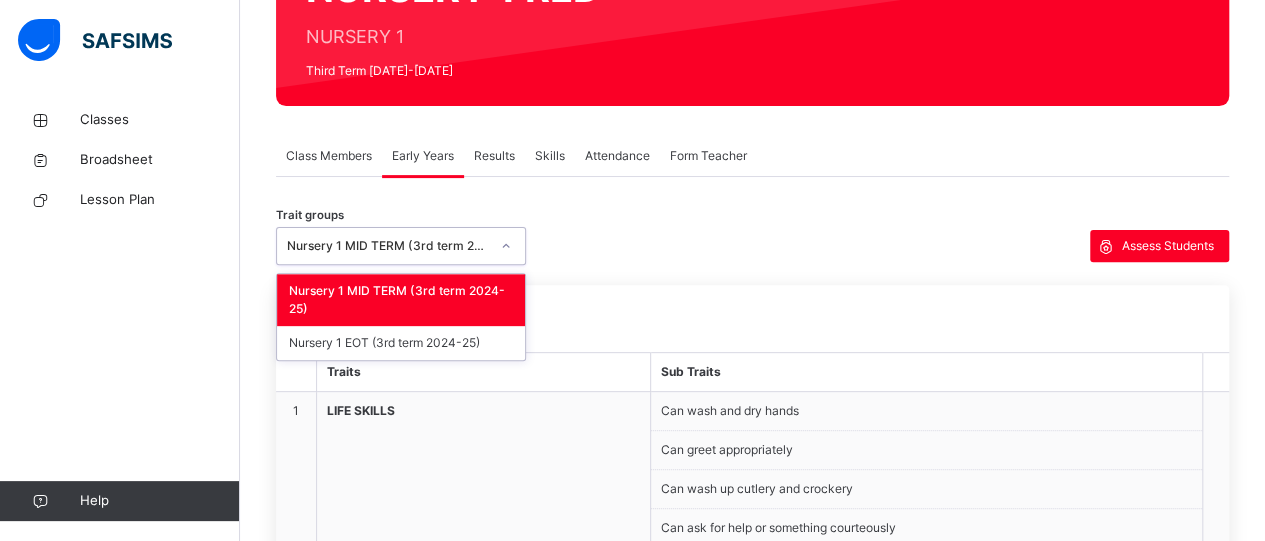 click 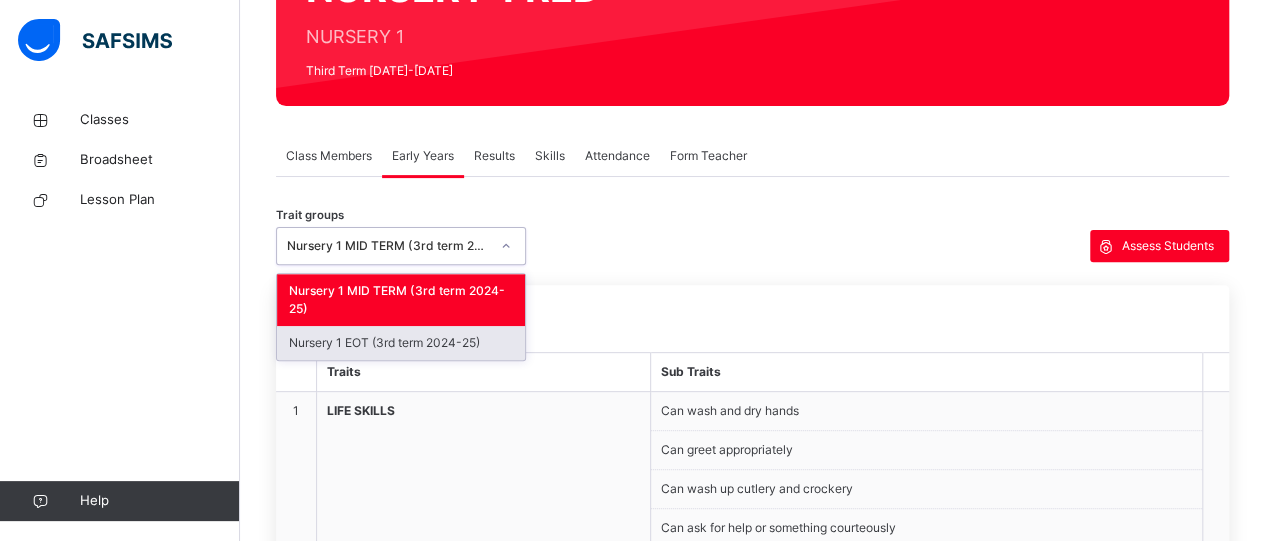 click on "Nursery 1 EOT (3rd term 2024-25)" at bounding box center [401, 343] 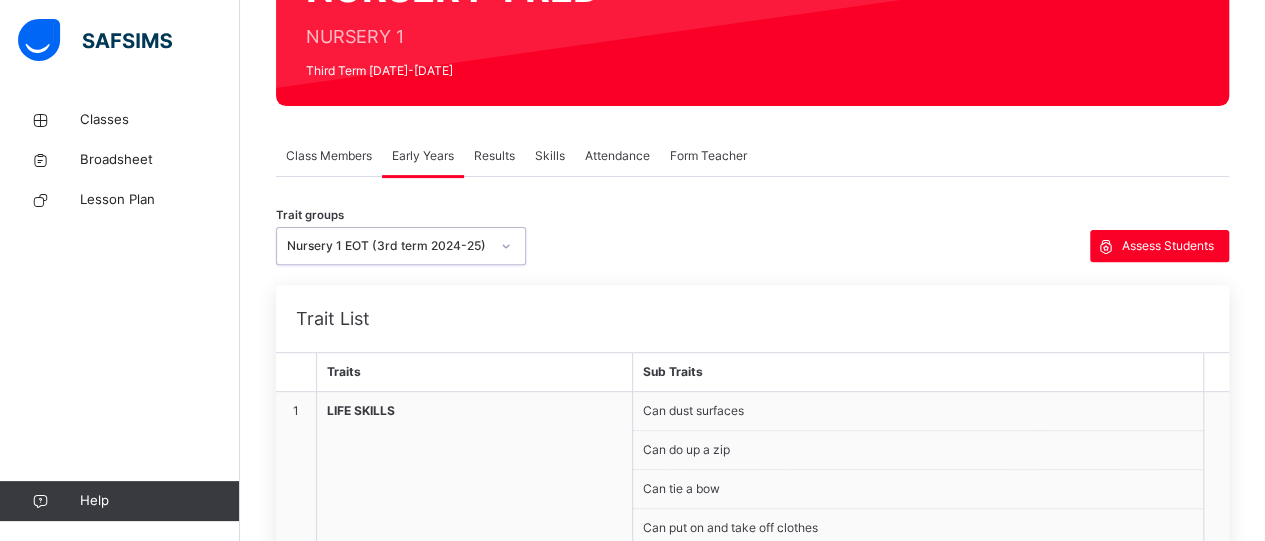 click on "Early Years" at bounding box center (423, 156) 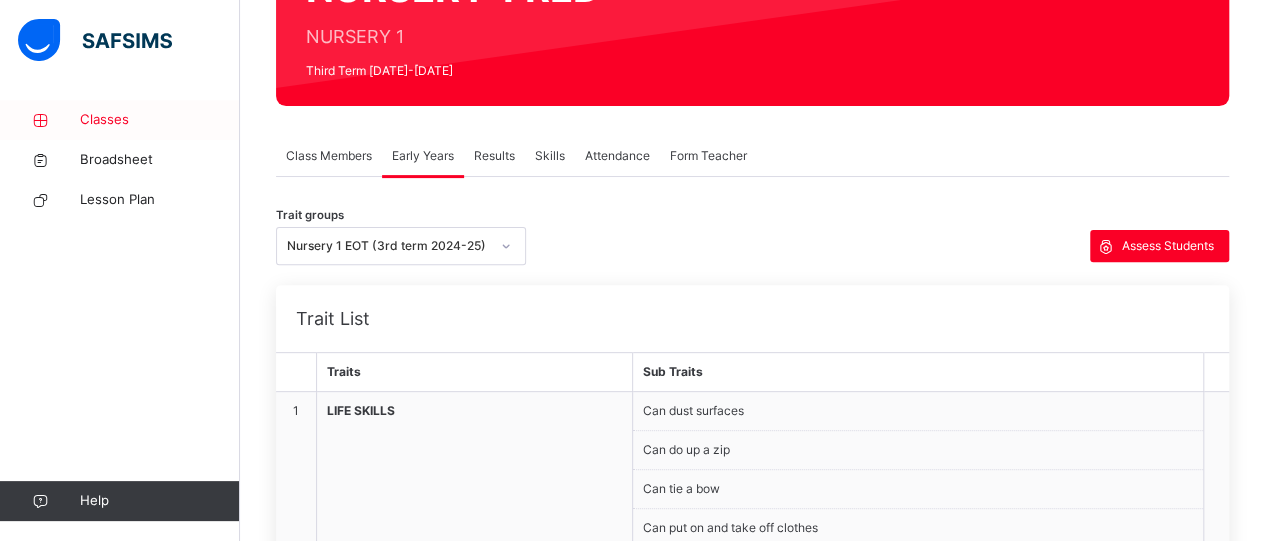 click on "Classes" at bounding box center [160, 120] 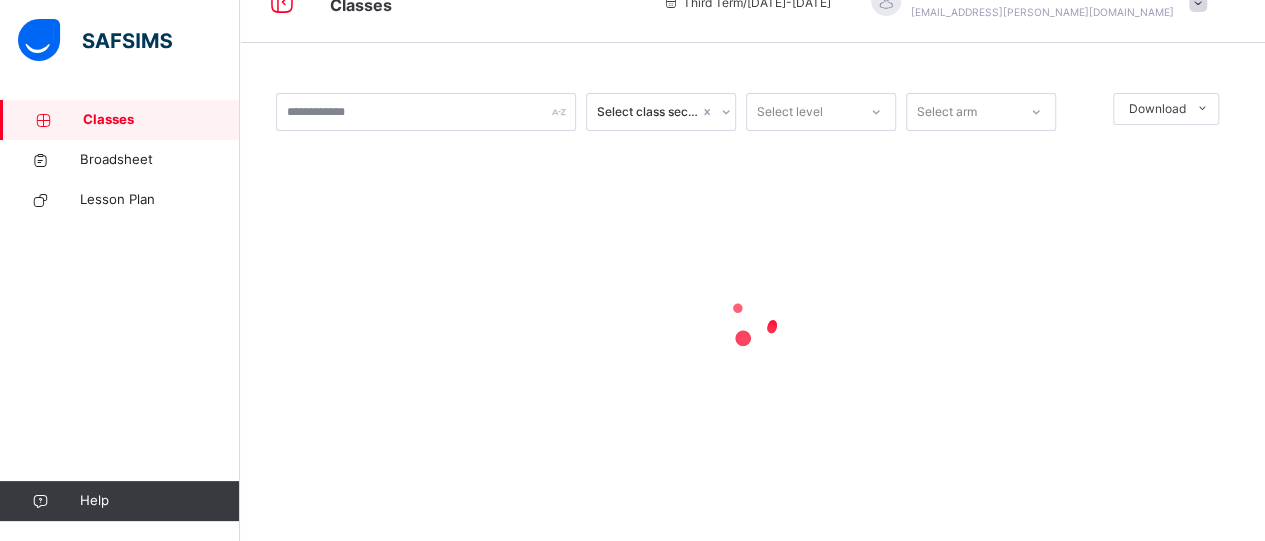 scroll, scrollTop: 0, scrollLeft: 0, axis: both 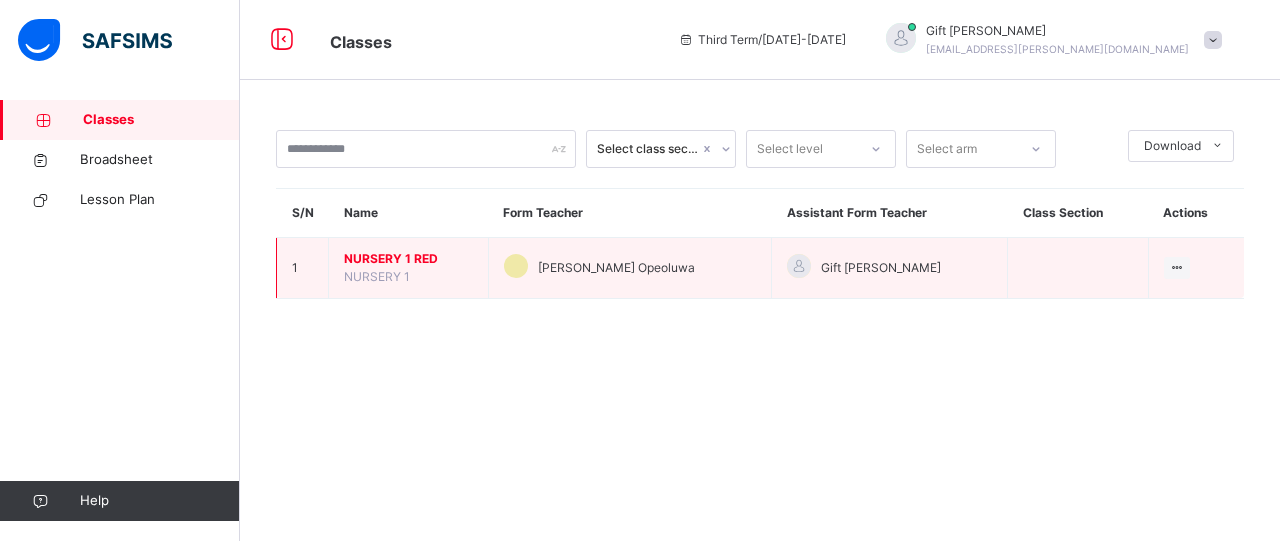 click on "NURSERY 1   RED" at bounding box center [408, 259] 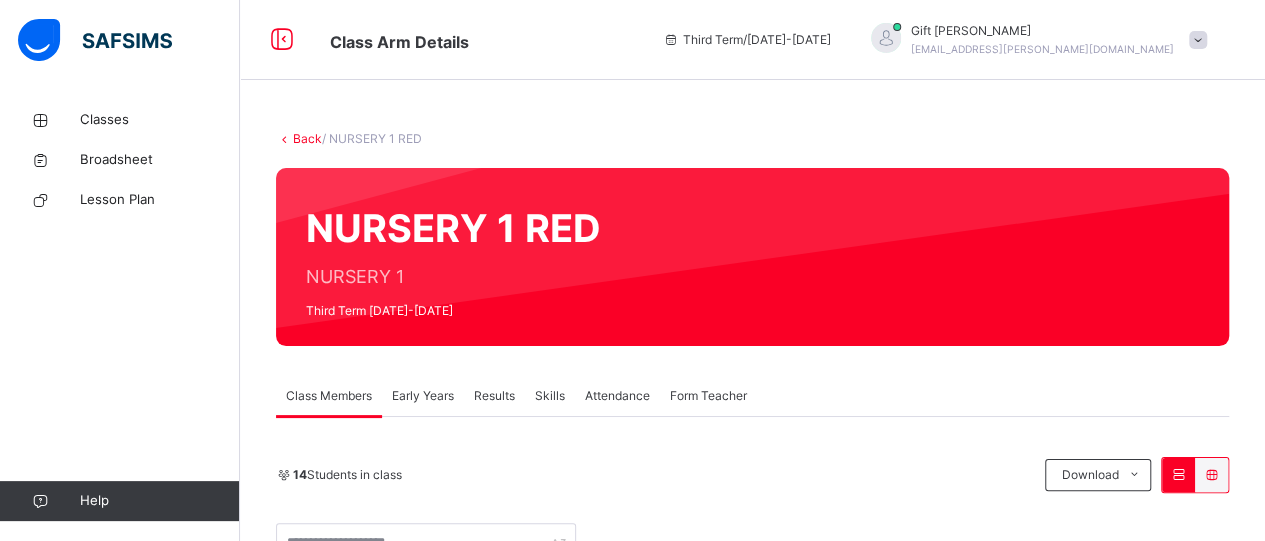 click on "Early Years" at bounding box center (423, 396) 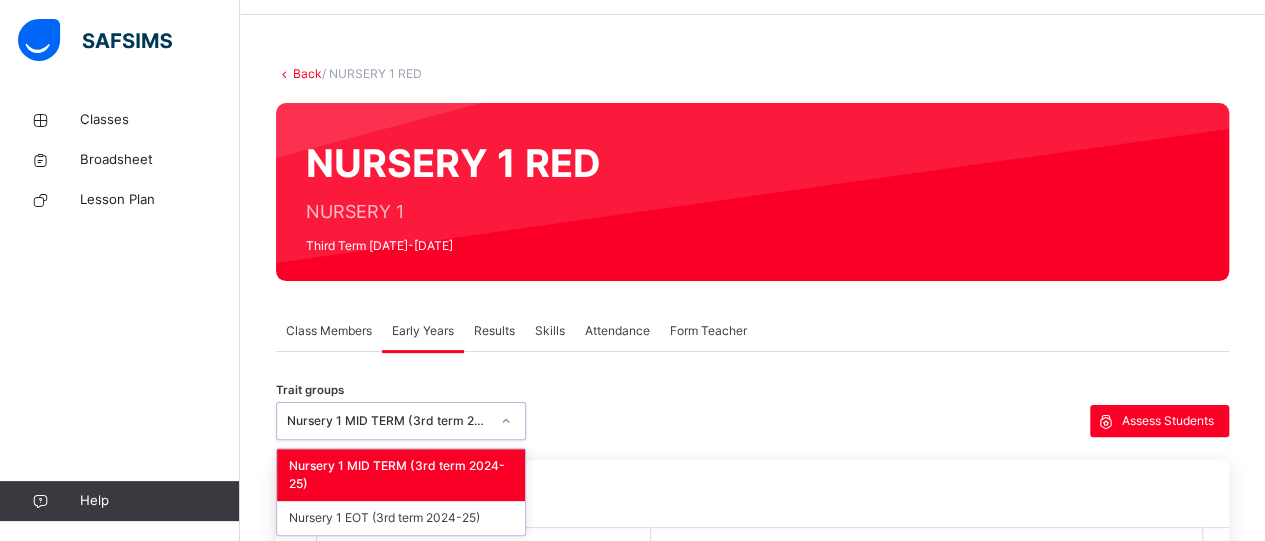click on "option Nursery 1 MID TERM (3rd term 2024-25) focused, 1 of 2. 2 results available. Use Up and Down to choose options, press Enter to select the currently focused option, press Escape to exit the menu, press Tab to select the option and exit the menu. Nursery 1 MID TERM (3rd term 2024-25) Nursery 1 MID TERM (3rd term 2024-25) Nursery 1 EOT (3rd term 2024-25)" at bounding box center (401, 421) 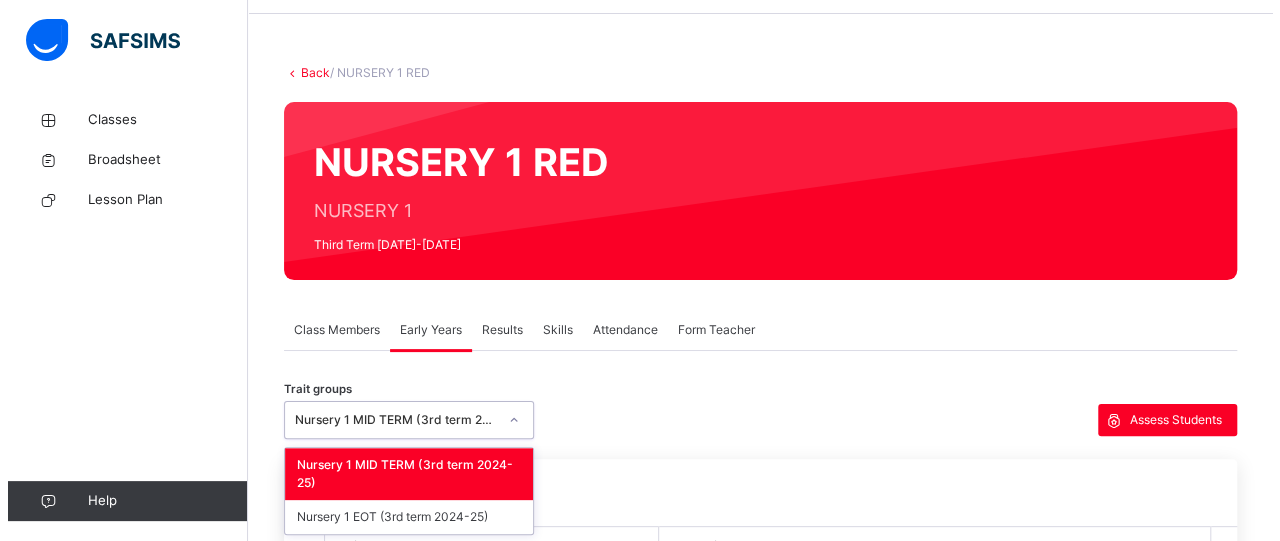 scroll, scrollTop: 67, scrollLeft: 0, axis: vertical 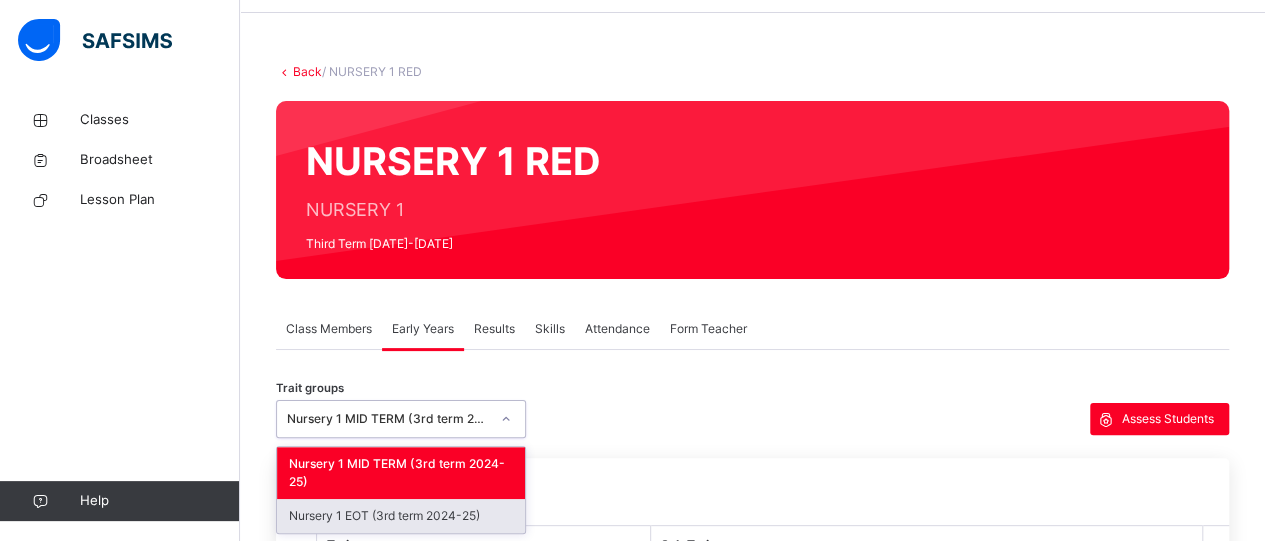 click on "Nursery 1 EOT (3rd term 2024-25)" at bounding box center [401, 516] 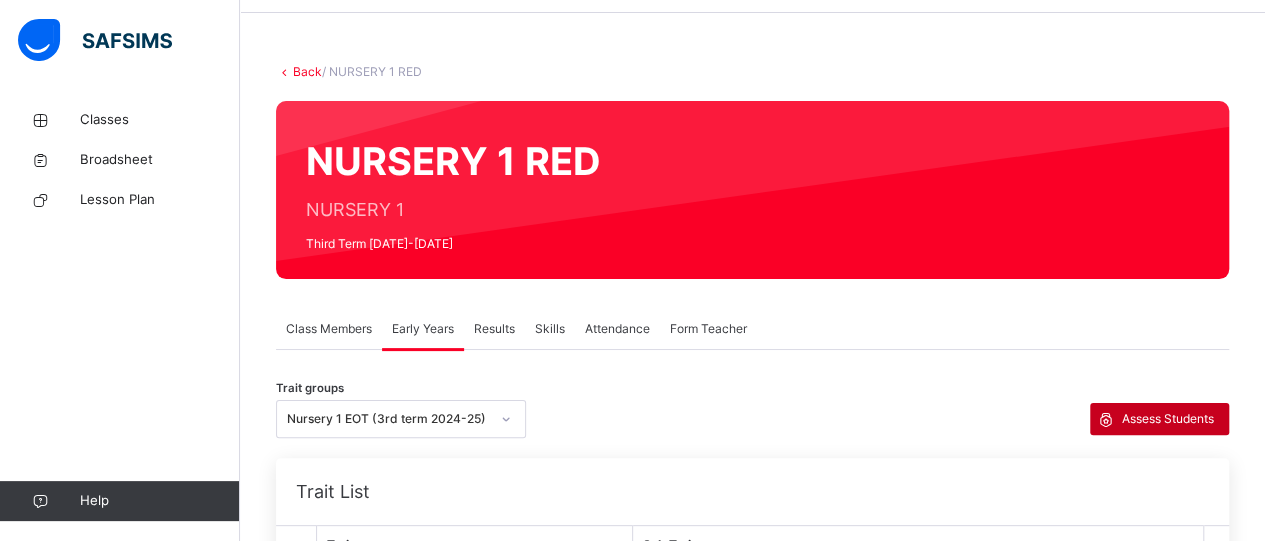 click on "Assess Students" at bounding box center (1168, 419) 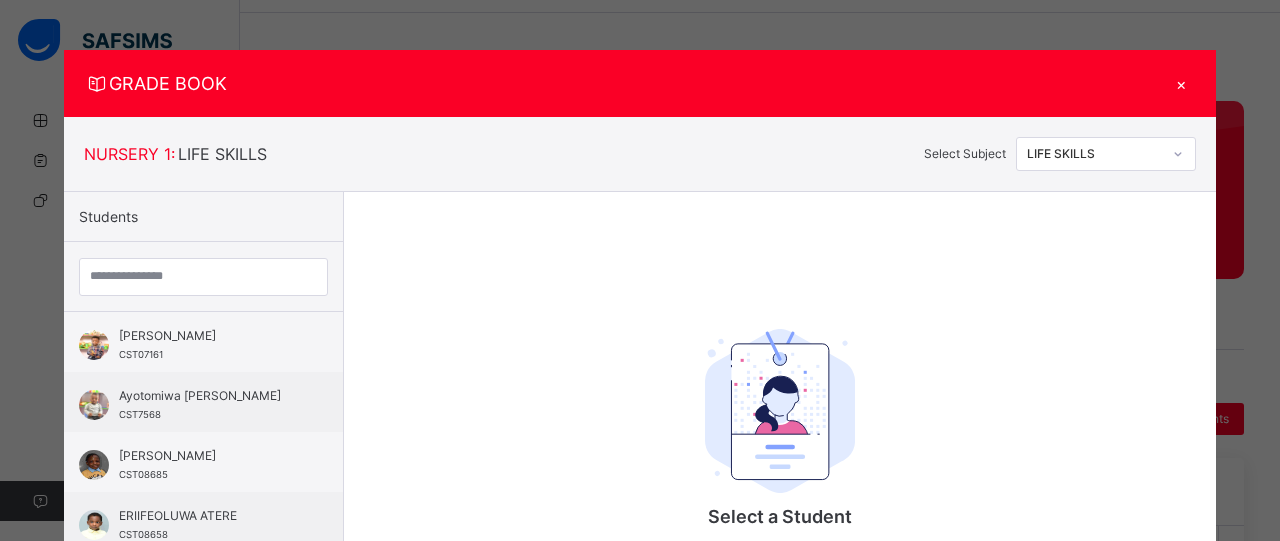 scroll, scrollTop: 209, scrollLeft: 0, axis: vertical 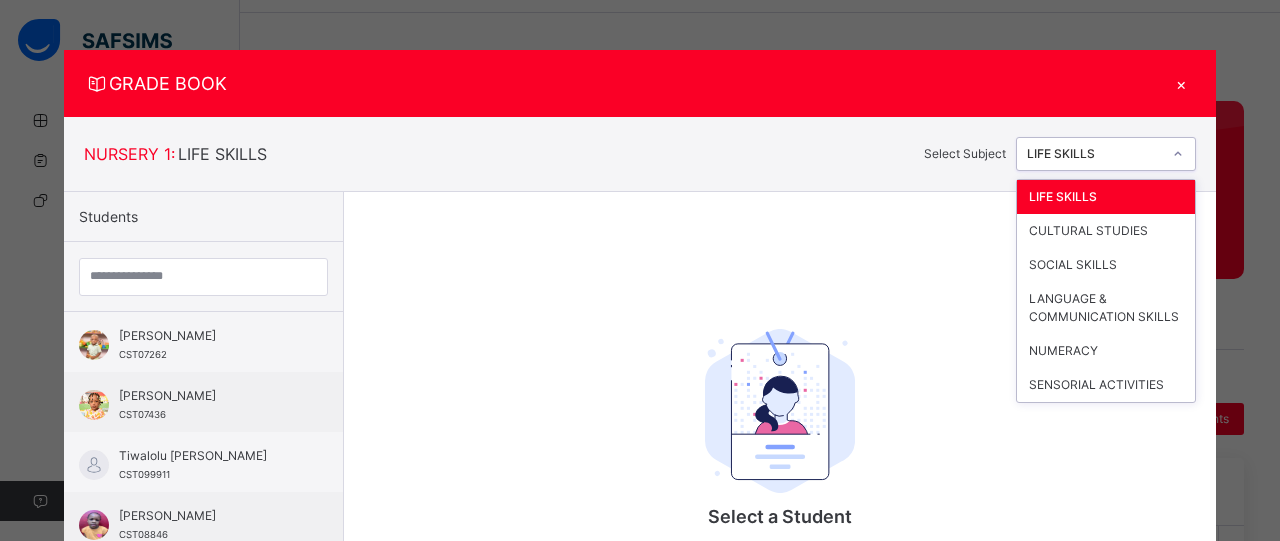 click 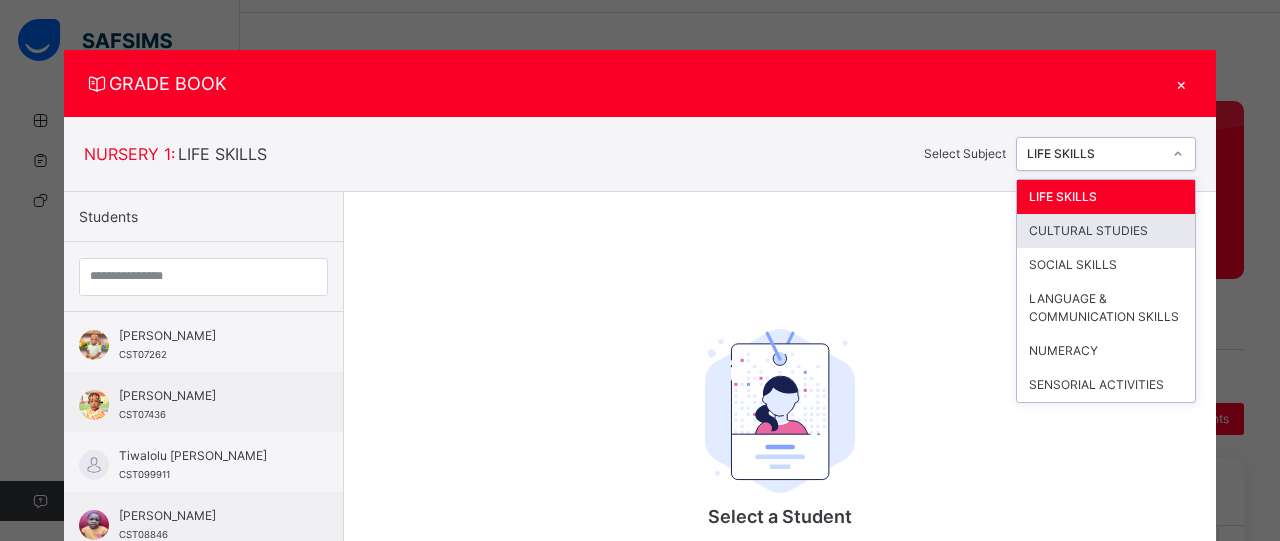 click on "CULTURAL STUDIES" at bounding box center [1106, 231] 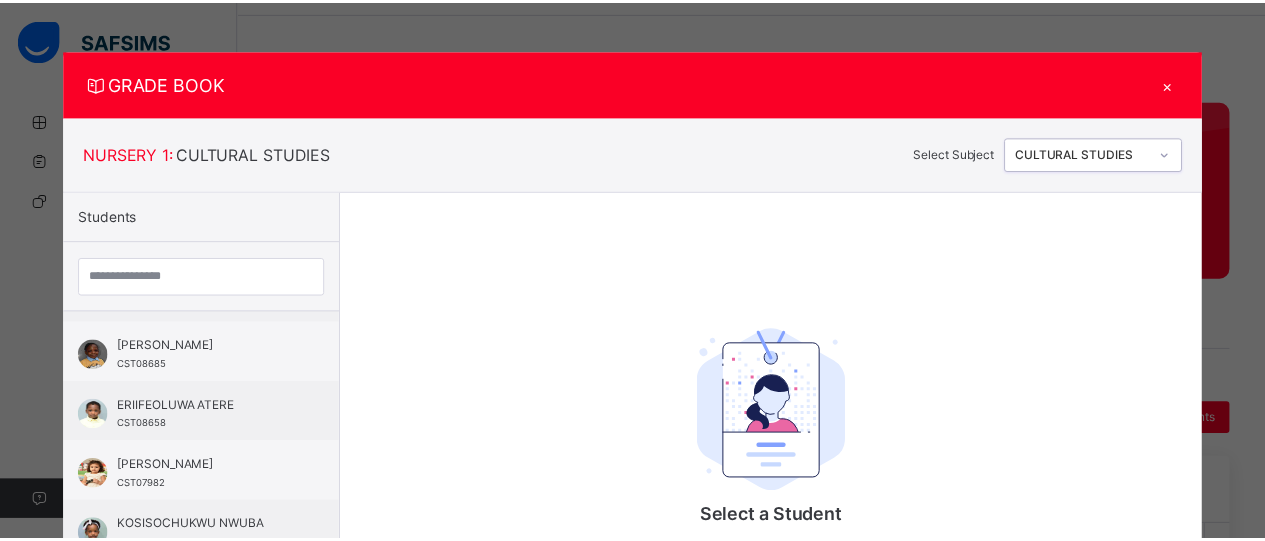 scroll, scrollTop: 0, scrollLeft: 0, axis: both 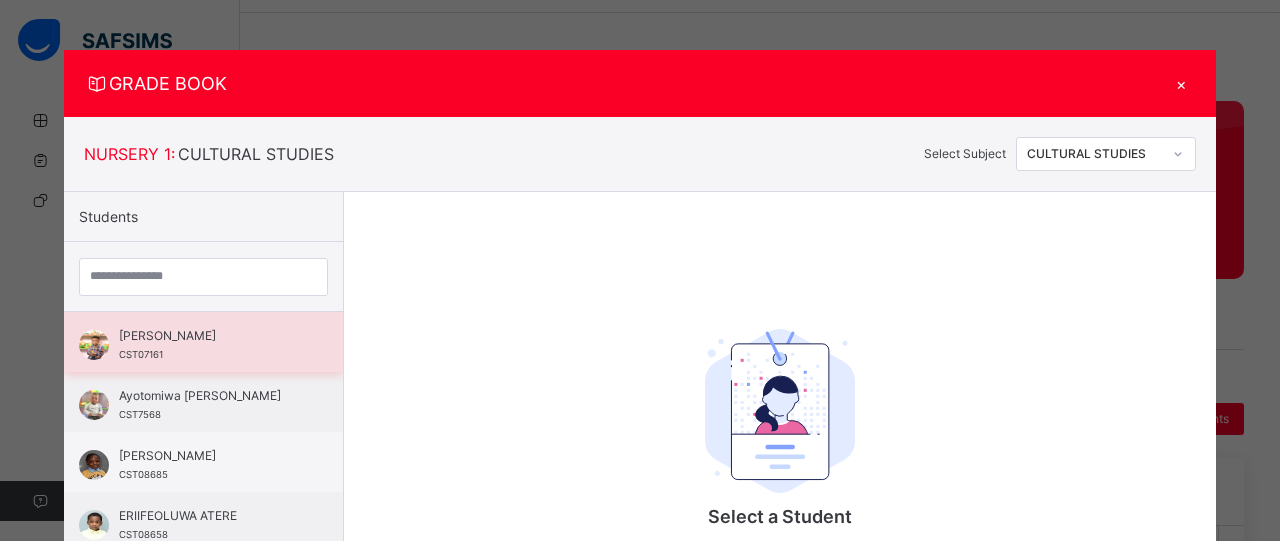 click on "Adekoyejo  Ademiluyi" at bounding box center [208, 336] 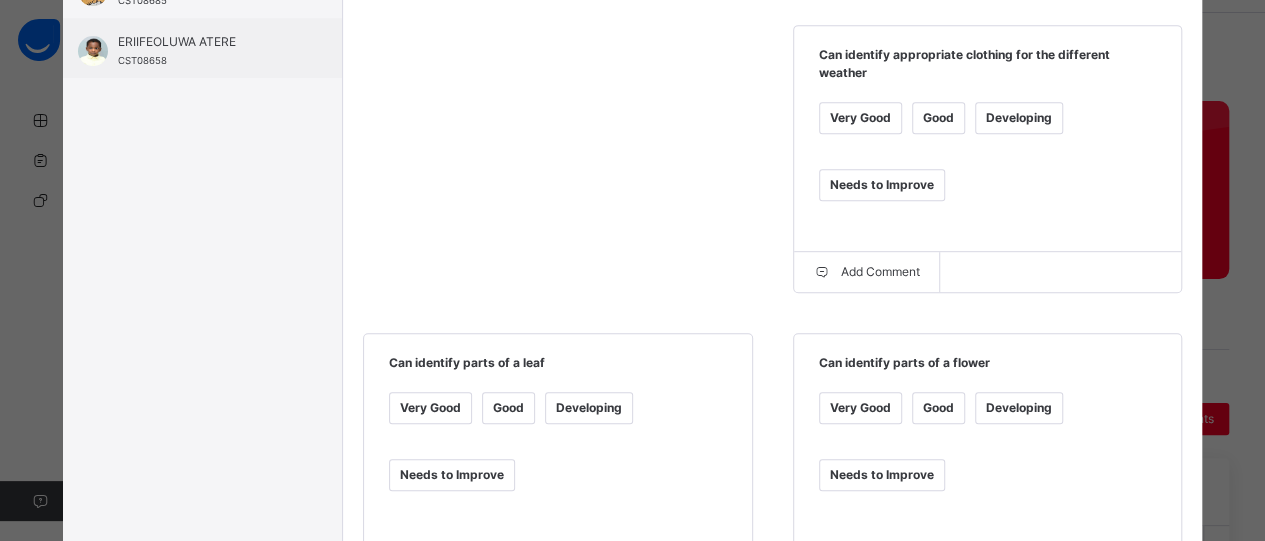 scroll, scrollTop: 0, scrollLeft: 0, axis: both 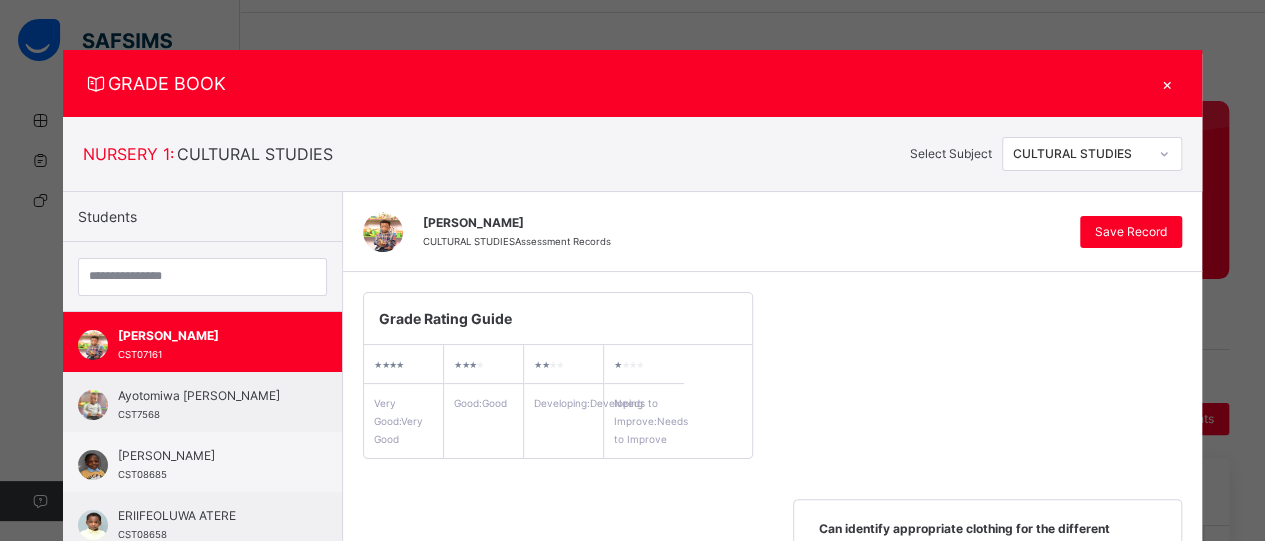 click on "Students" at bounding box center (107, 216) 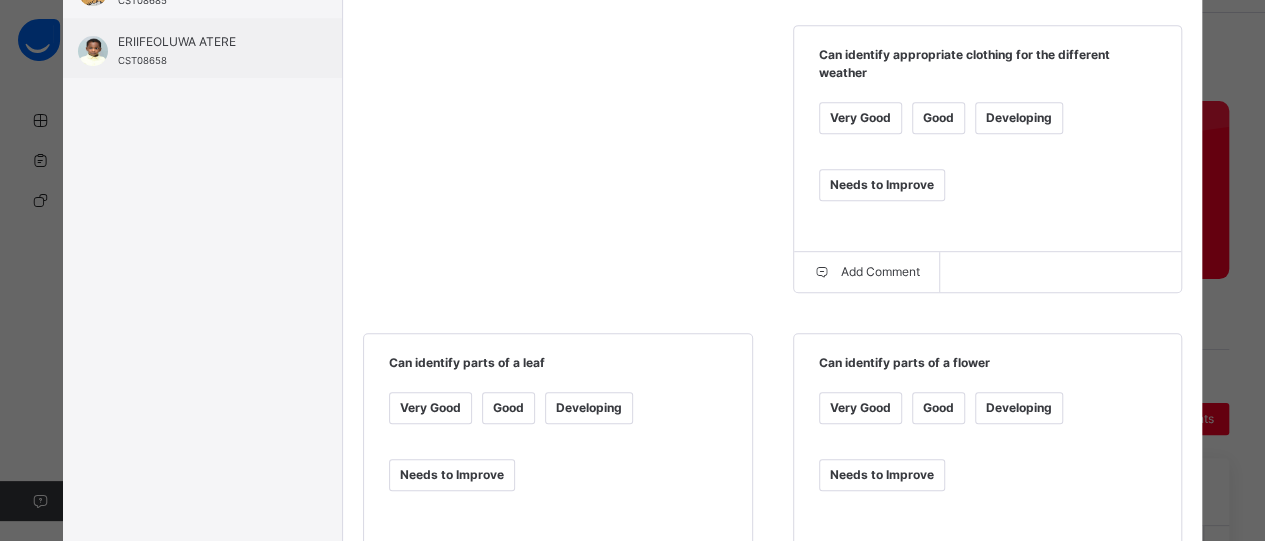 scroll, scrollTop: 0, scrollLeft: 0, axis: both 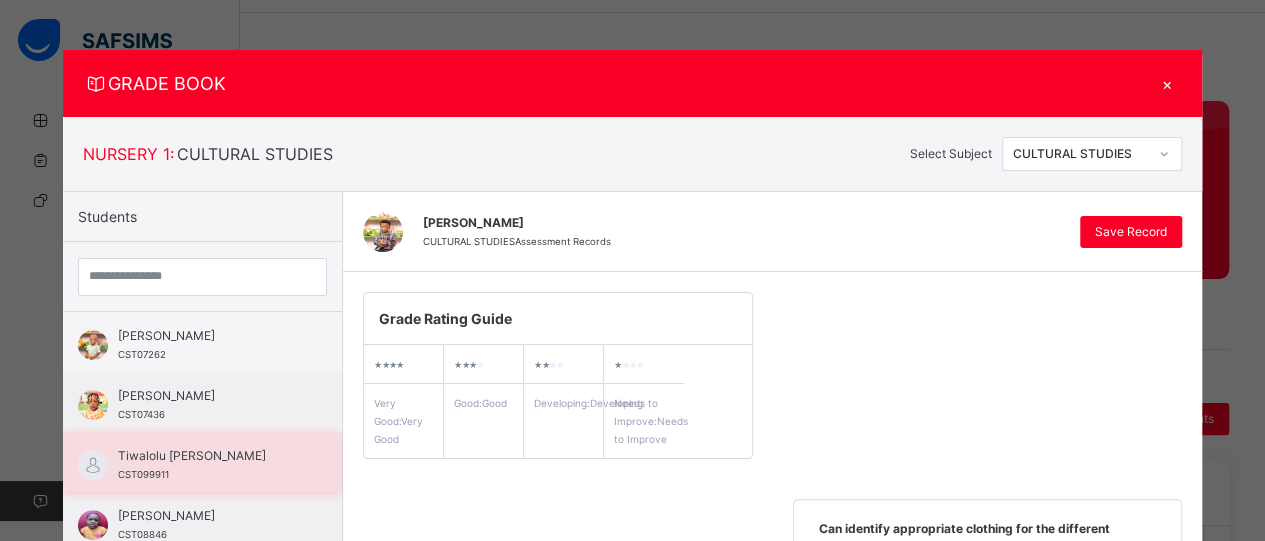 click on "Tiwalolu   Bassir" at bounding box center (207, 456) 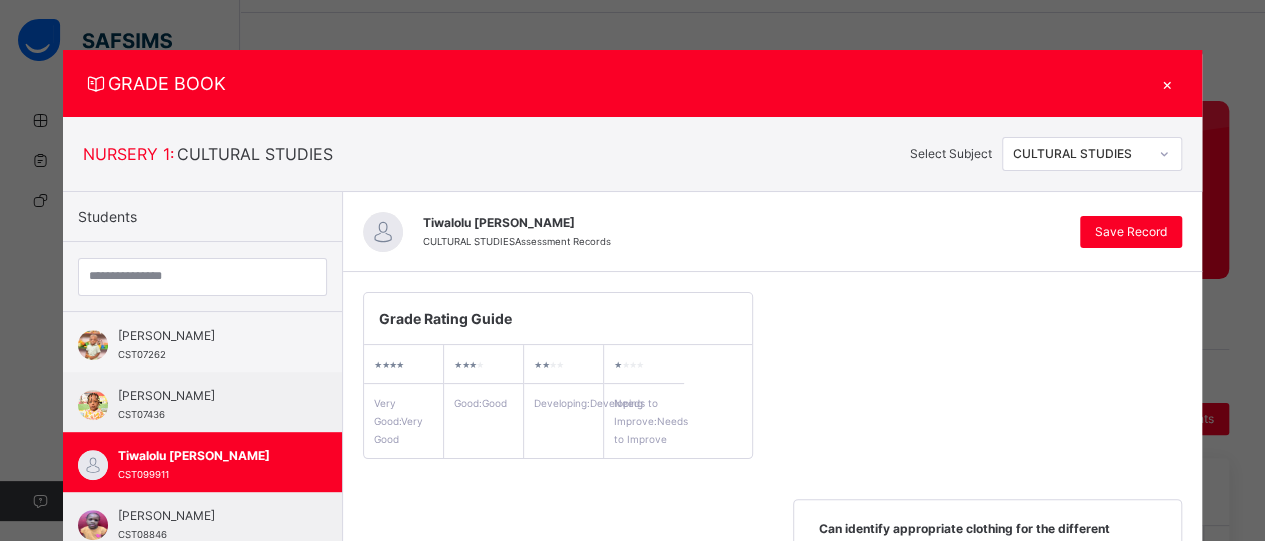 scroll, scrollTop: 474, scrollLeft: 0, axis: vertical 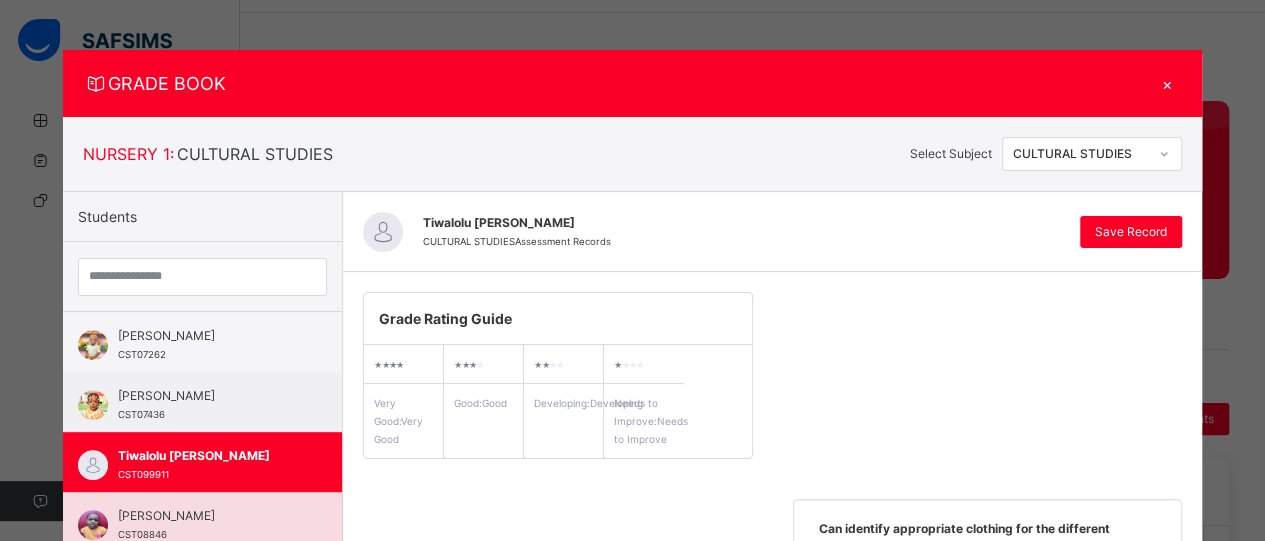 click on "Uzoma  Ekejiuba" at bounding box center (207, 516) 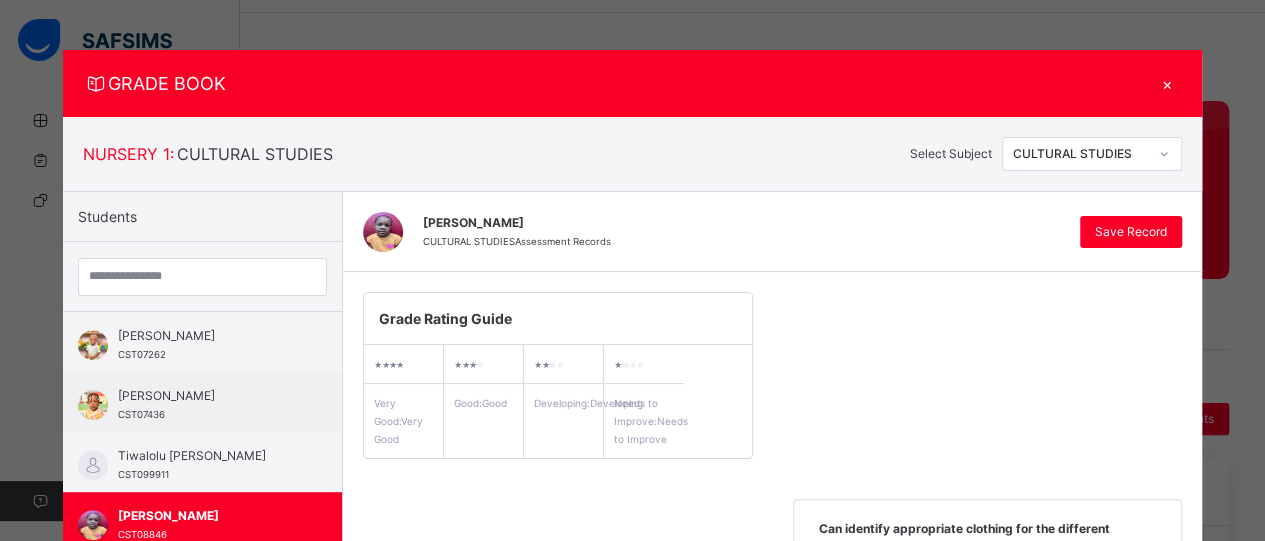 scroll, scrollTop: 474, scrollLeft: 0, axis: vertical 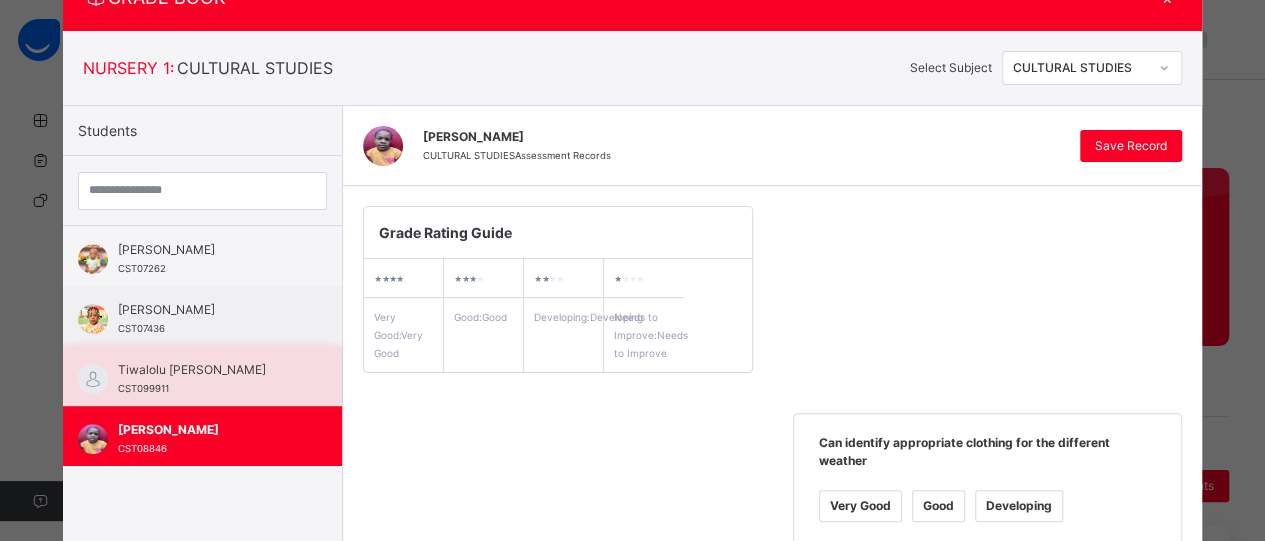 click on "CST099911" at bounding box center (143, 388) 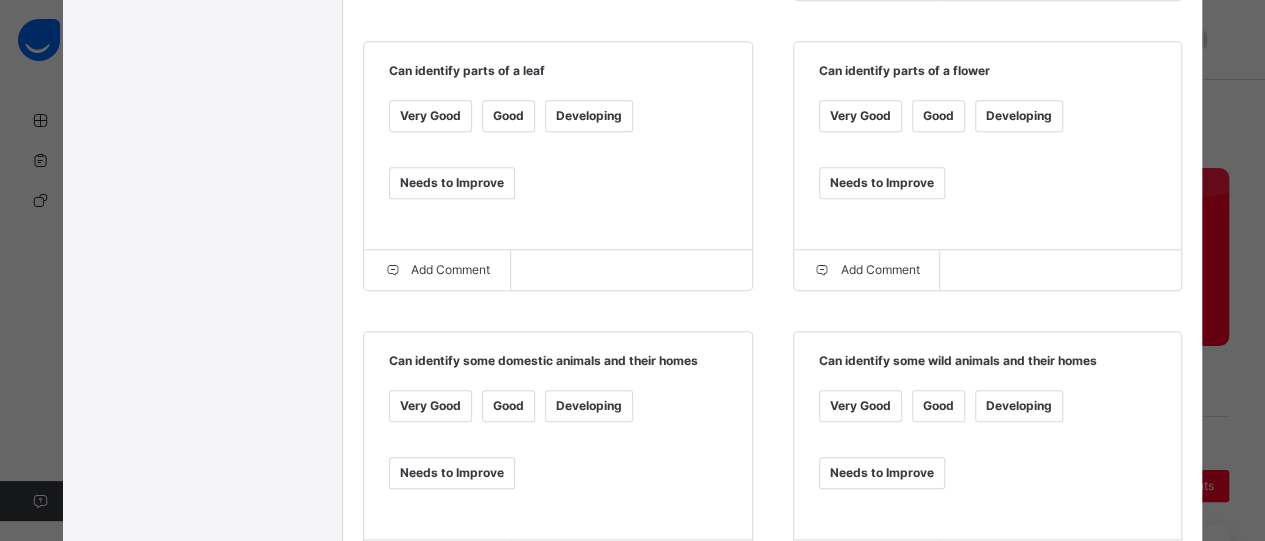 scroll, scrollTop: 806, scrollLeft: 0, axis: vertical 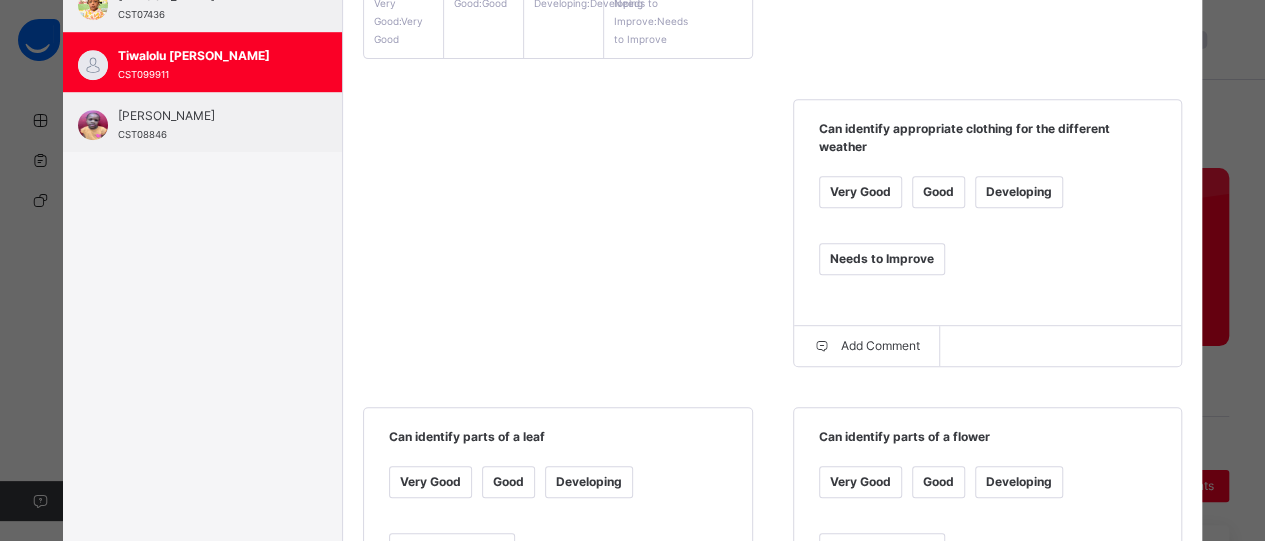 click on "Needs to Improve" at bounding box center (882, 259) 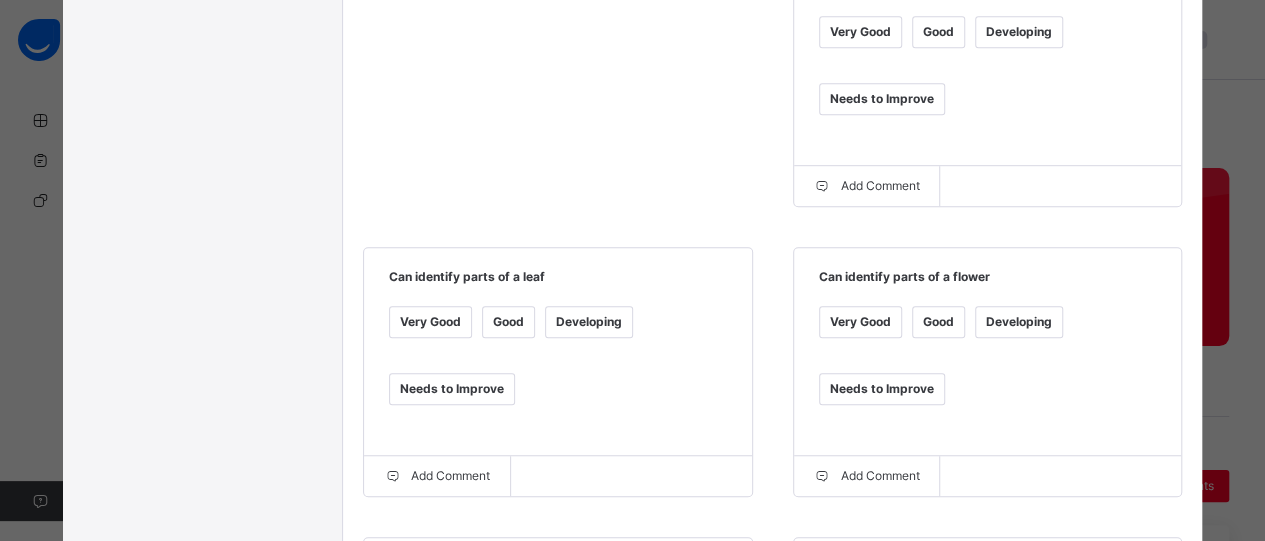 scroll, scrollTop: 600, scrollLeft: 0, axis: vertical 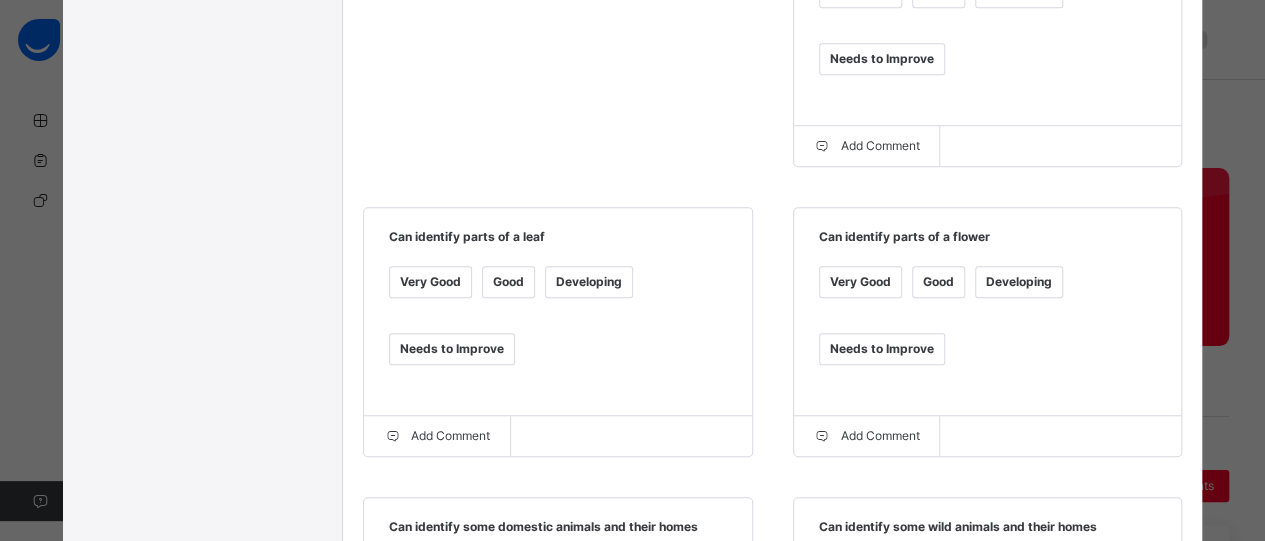 click on "Needs to Improve" at bounding box center [452, 349] 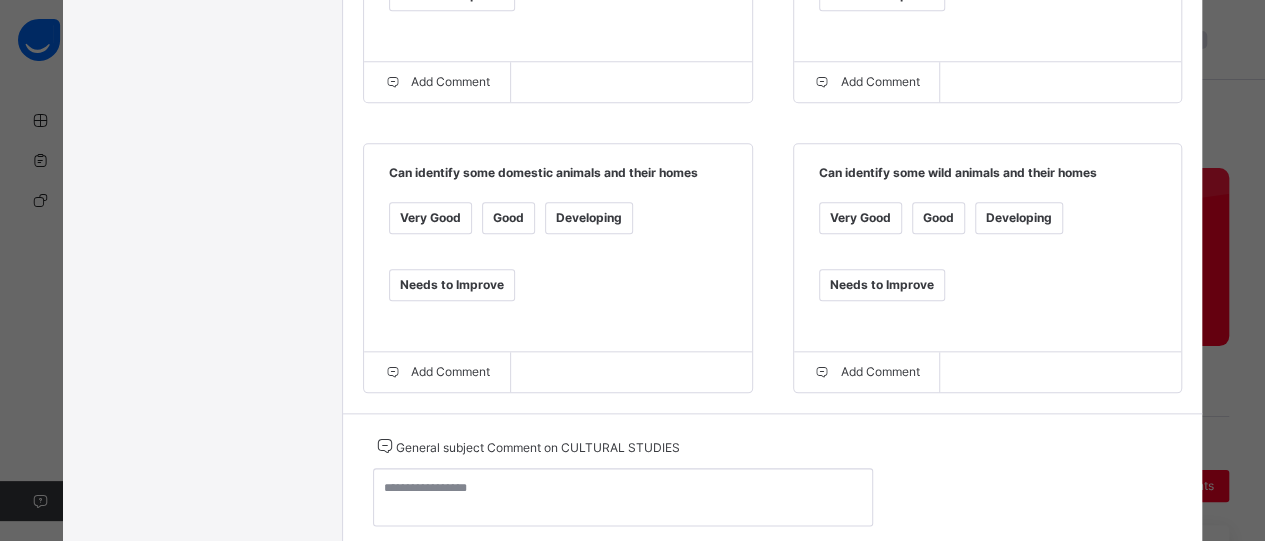 scroll, scrollTop: 960, scrollLeft: 0, axis: vertical 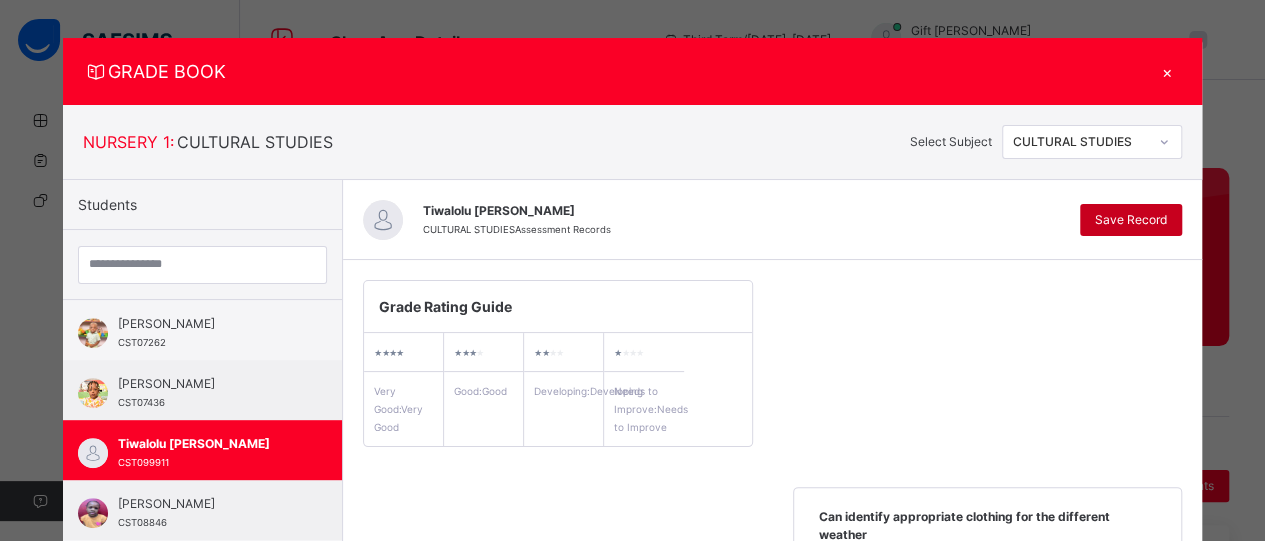 click on "Save Record" at bounding box center (1131, 220) 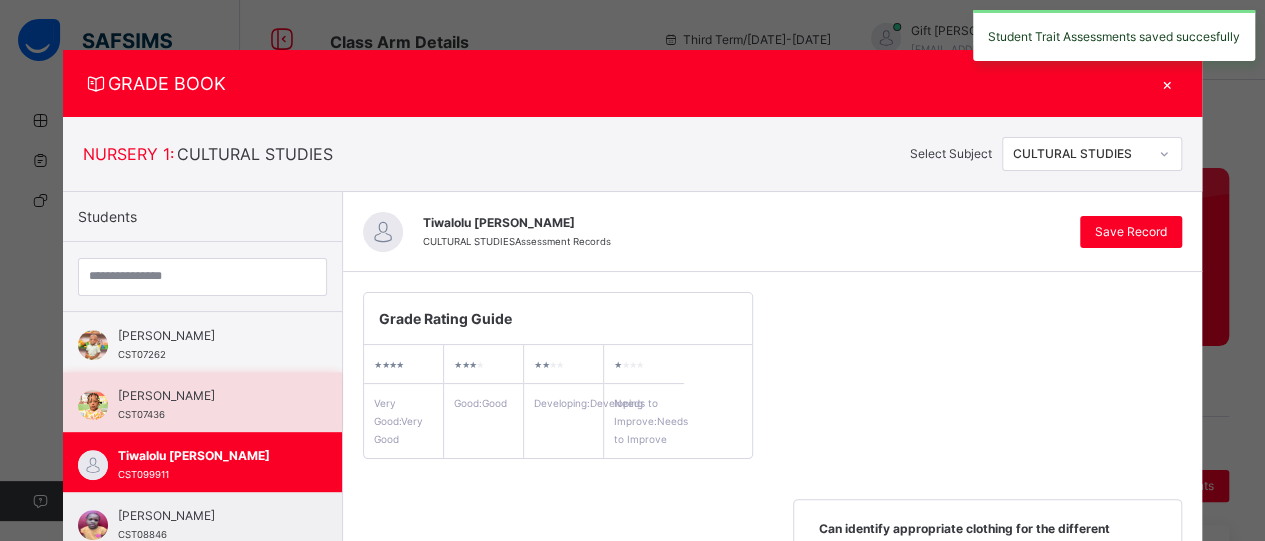 scroll, scrollTop: 0, scrollLeft: 0, axis: both 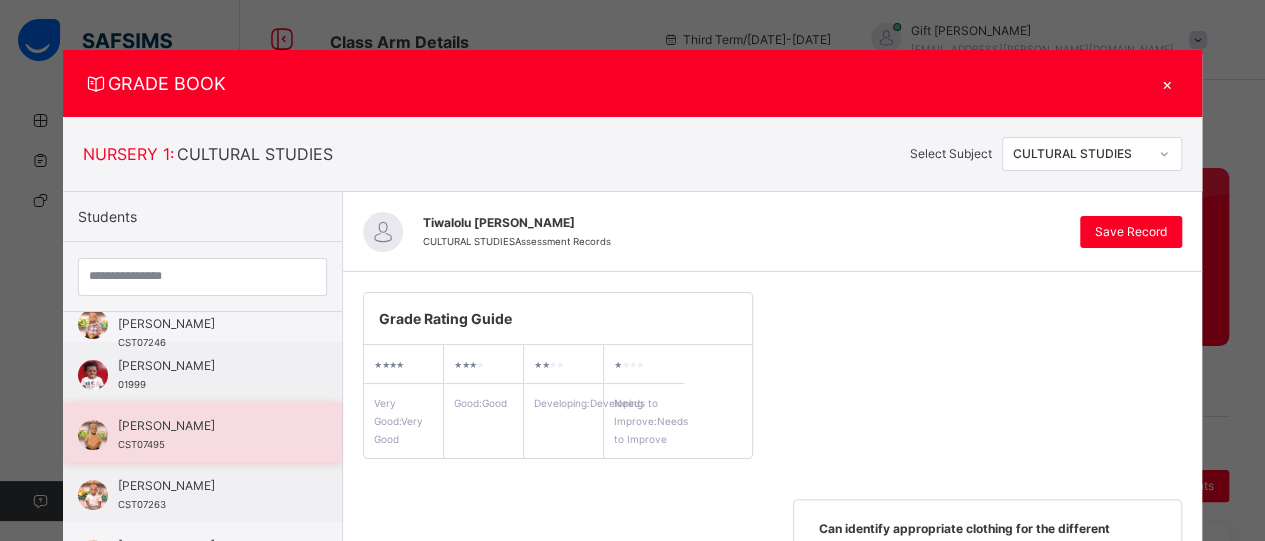 click on "Motunrola  Ibrahim CST07495" at bounding box center (207, 435) 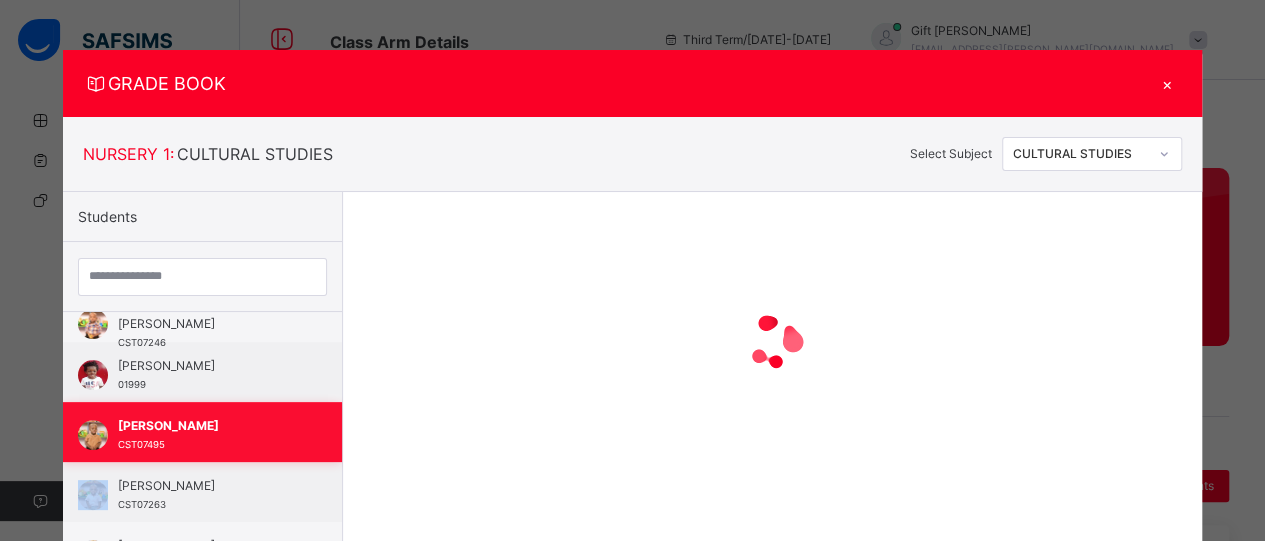 click on "Motunrola  Ibrahim CST07495" at bounding box center (207, 435) 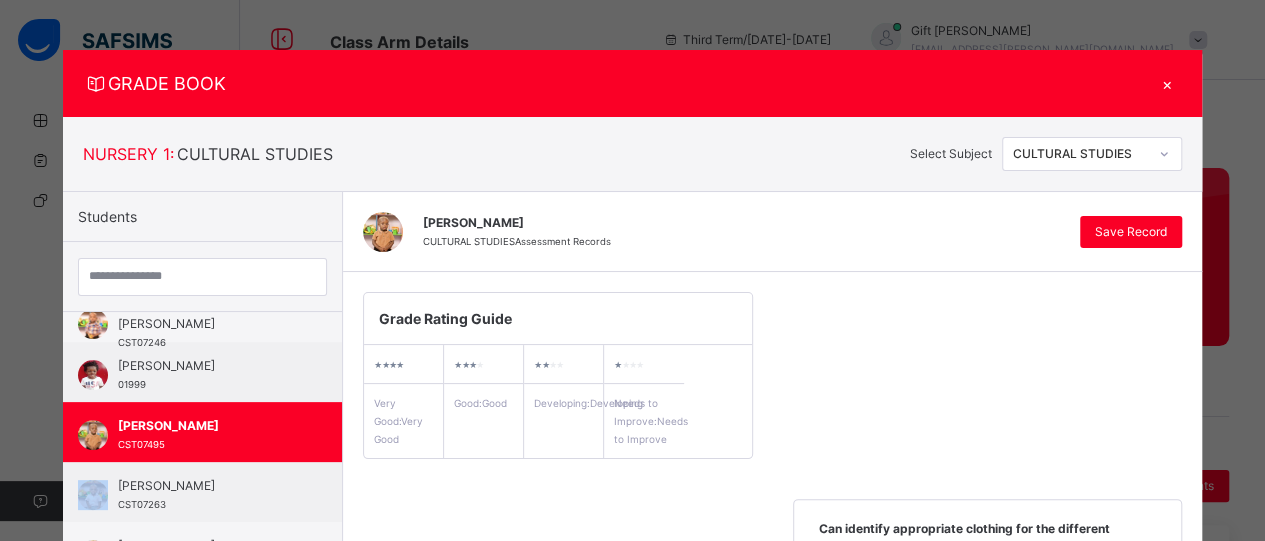 scroll, scrollTop: 474, scrollLeft: 0, axis: vertical 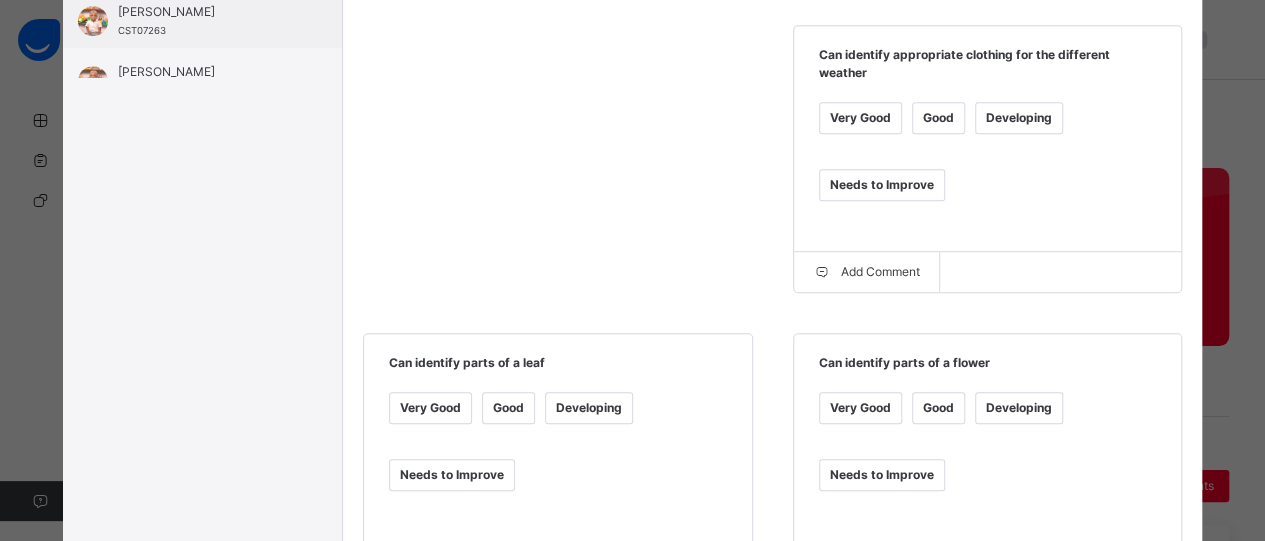 click on "Good" at bounding box center [938, 118] 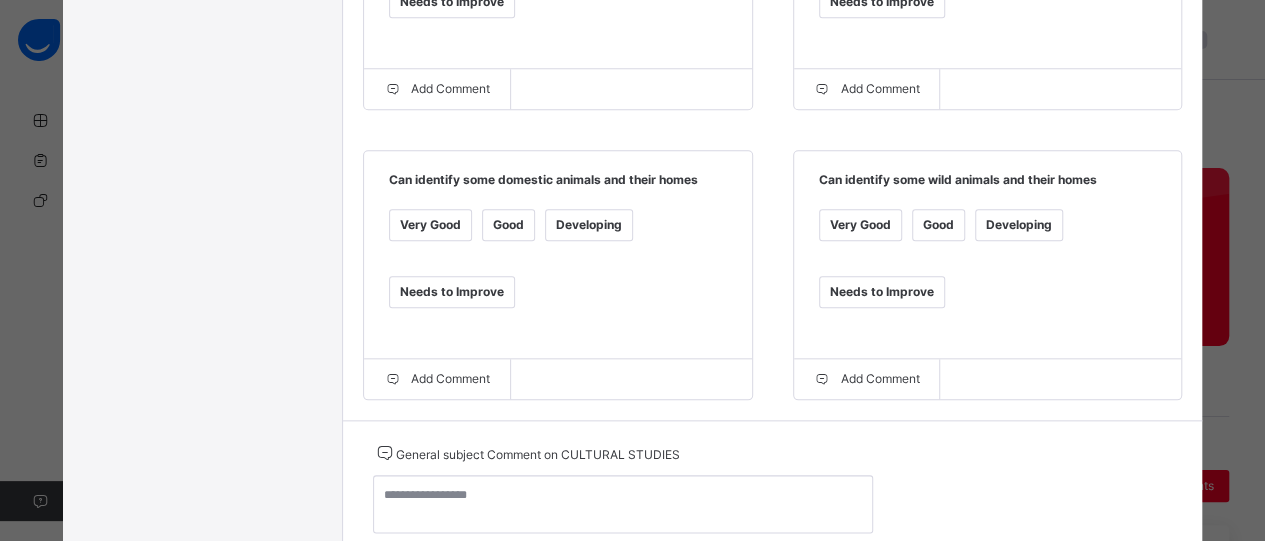 scroll, scrollTop: 474, scrollLeft: 0, axis: vertical 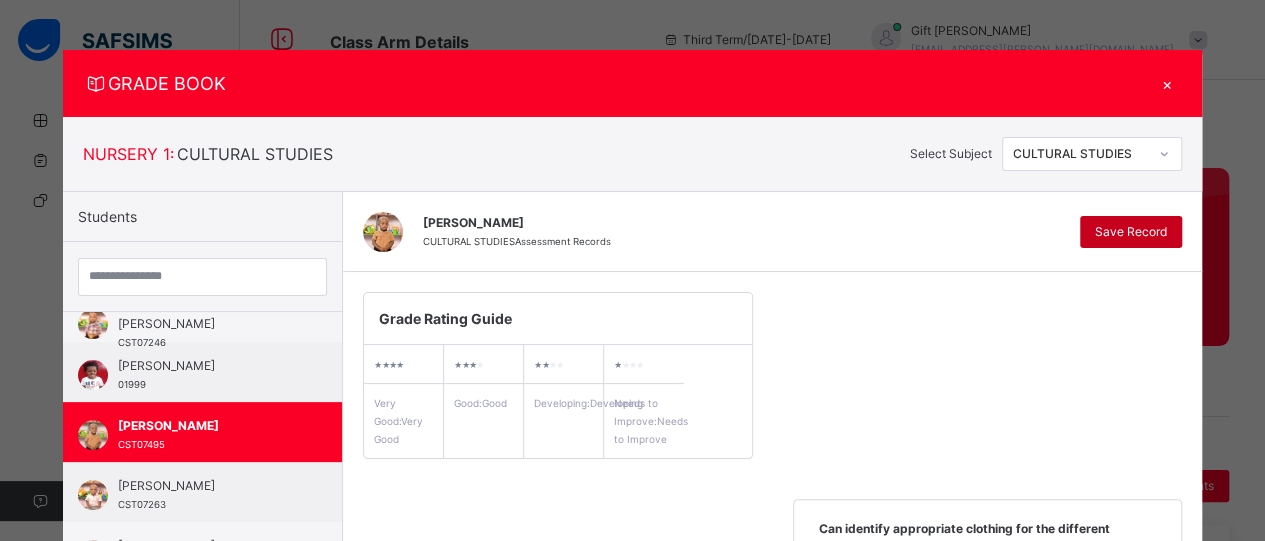 click on "Save Record" at bounding box center [1131, 232] 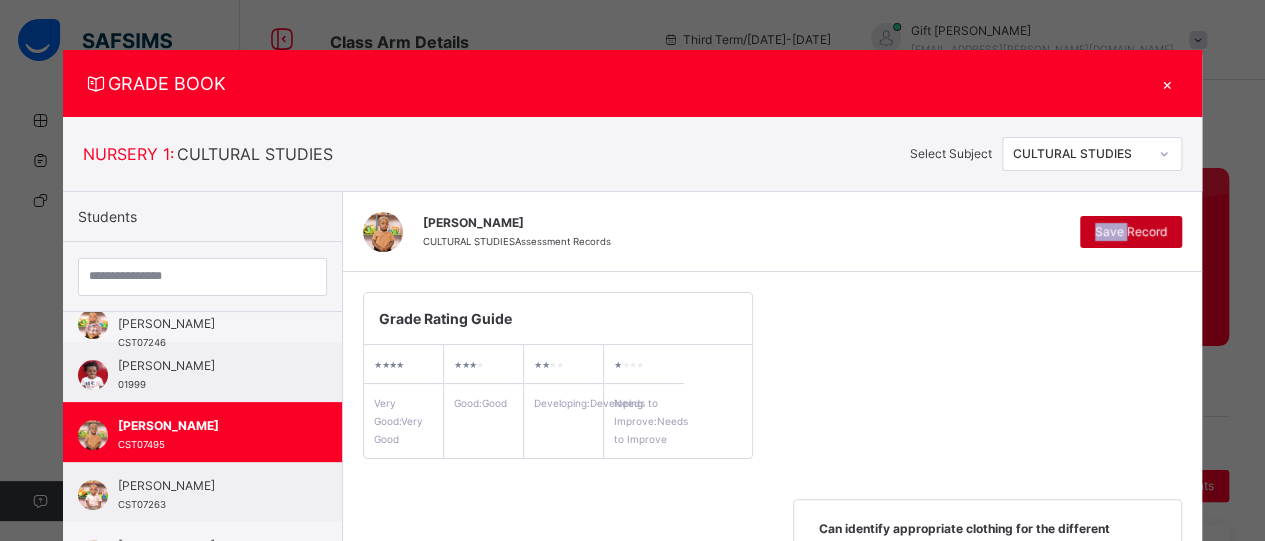 click on "Save Record" at bounding box center (1131, 232) 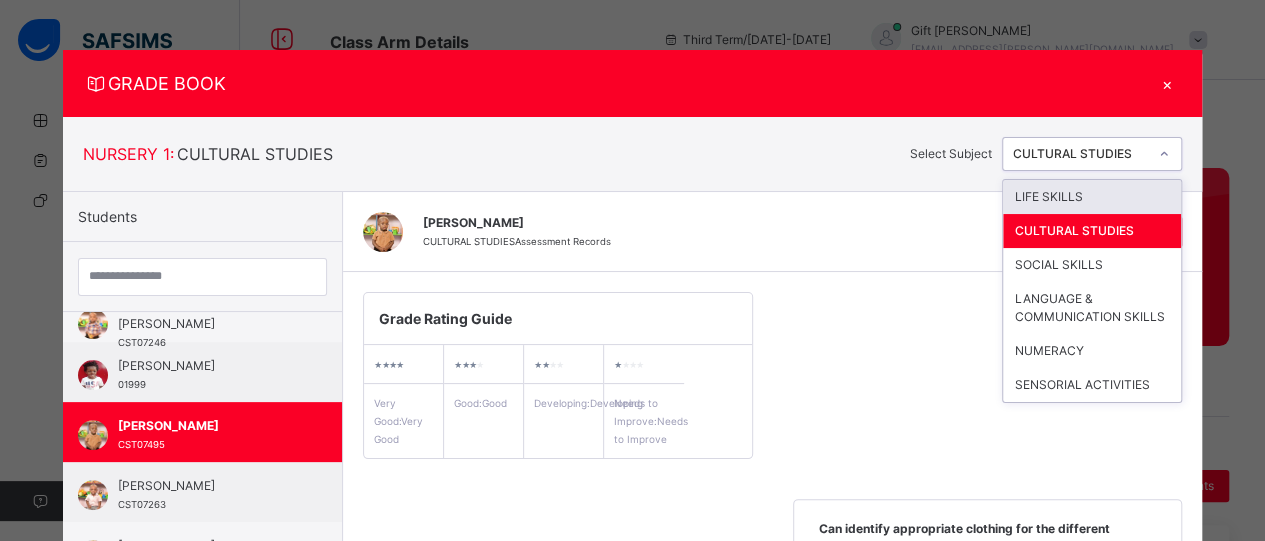 click 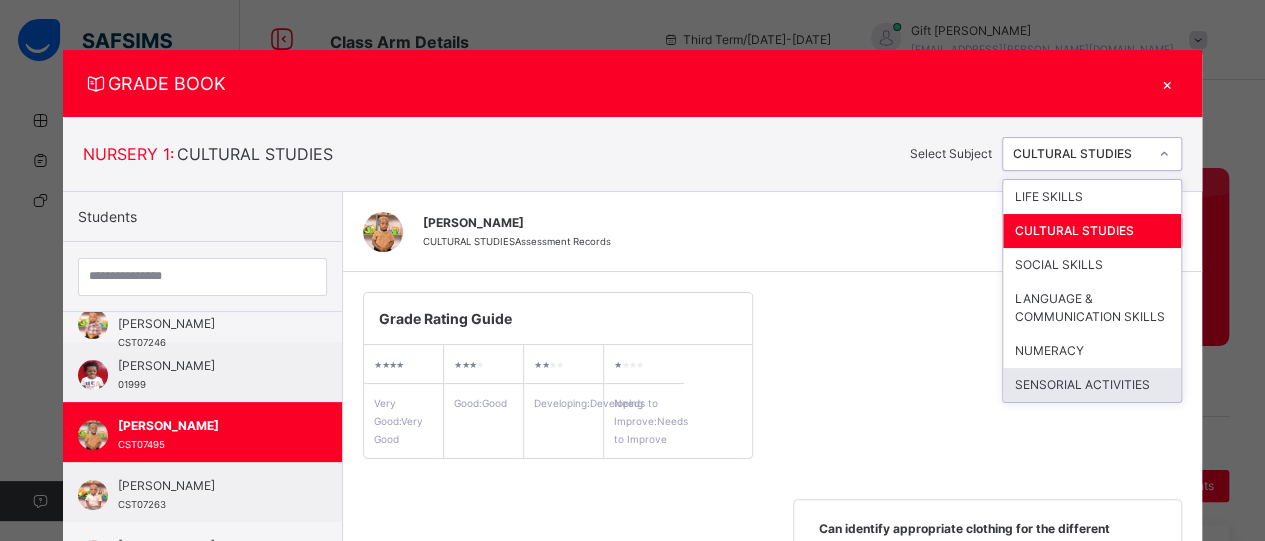 click on "SENSORIAL ACTIVITIES" at bounding box center (1092, 385) 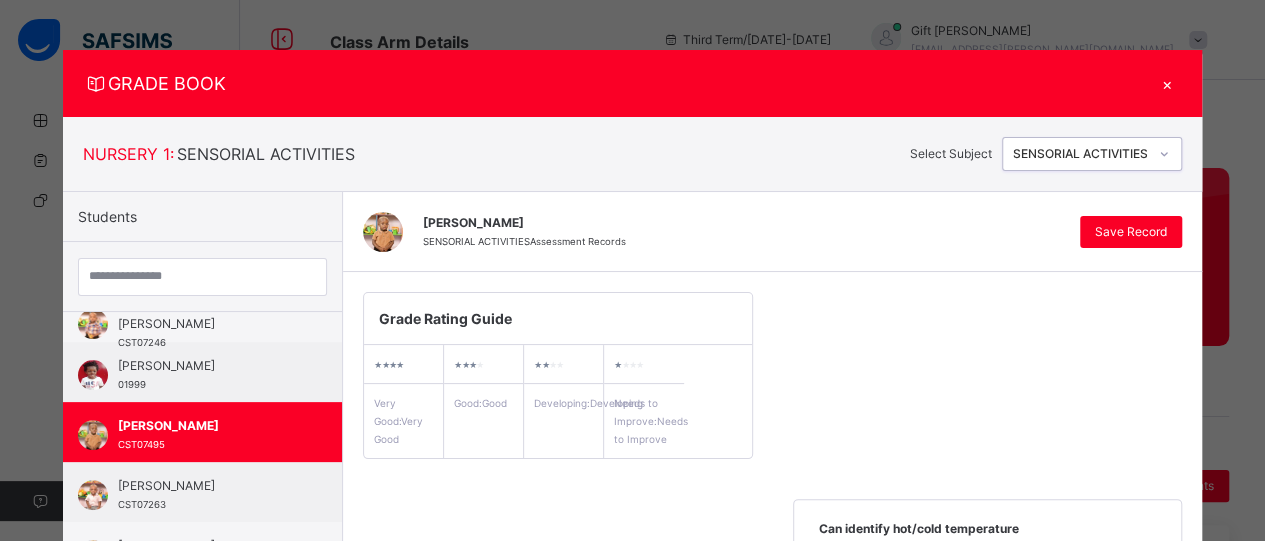 scroll, scrollTop: 474, scrollLeft: 0, axis: vertical 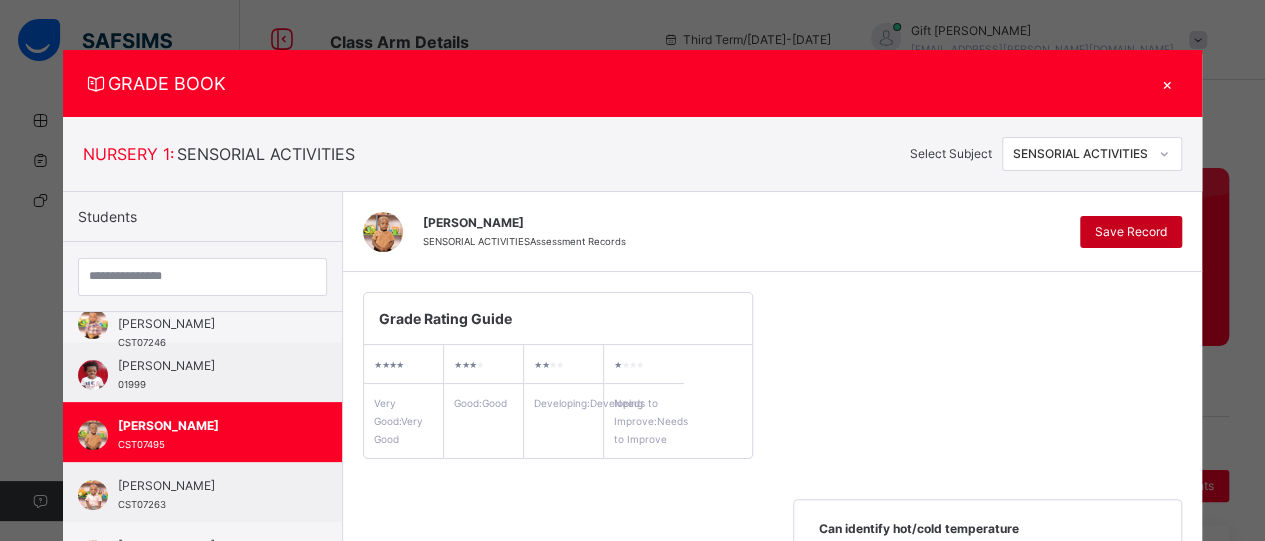 click on "Save Record" at bounding box center (1131, 232) 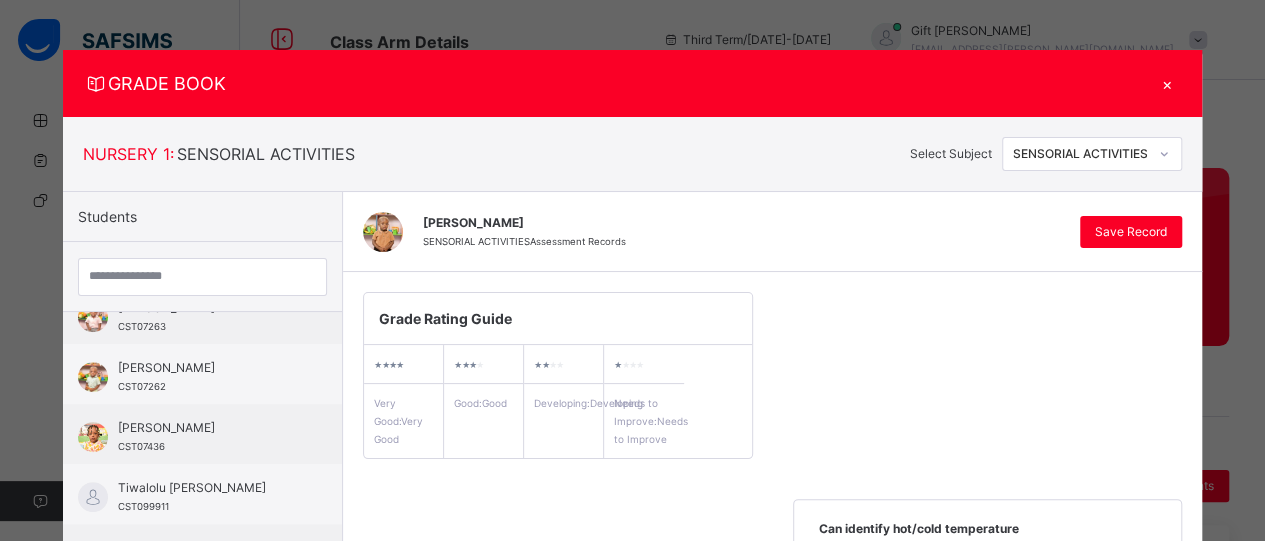 scroll, scrollTop: 600, scrollLeft: 0, axis: vertical 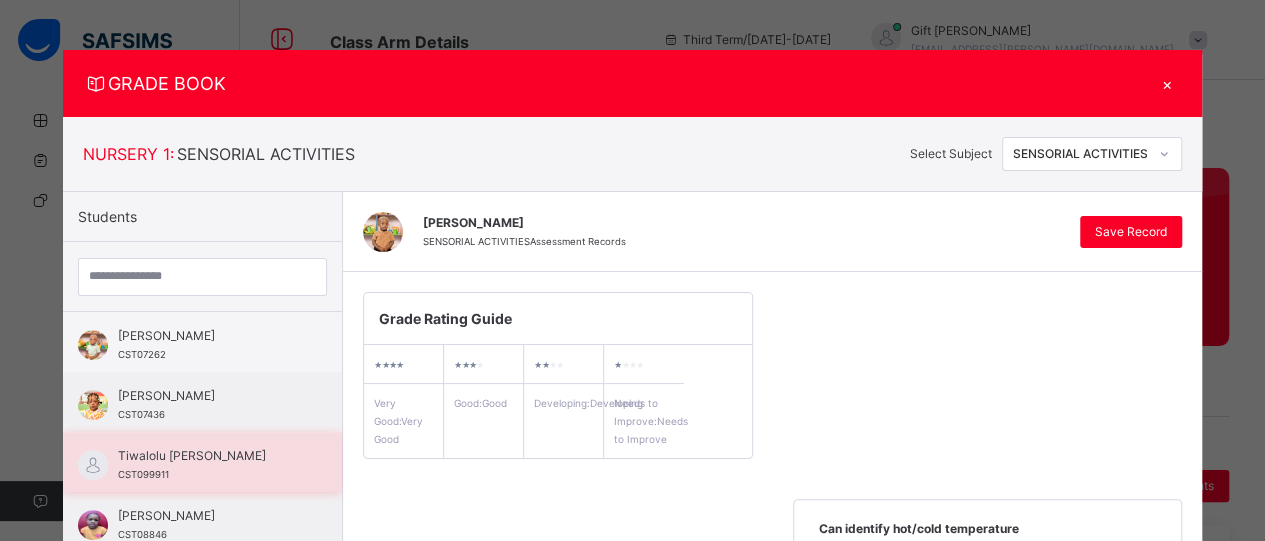 click on "Tiwalolu   Bassir" at bounding box center [207, 456] 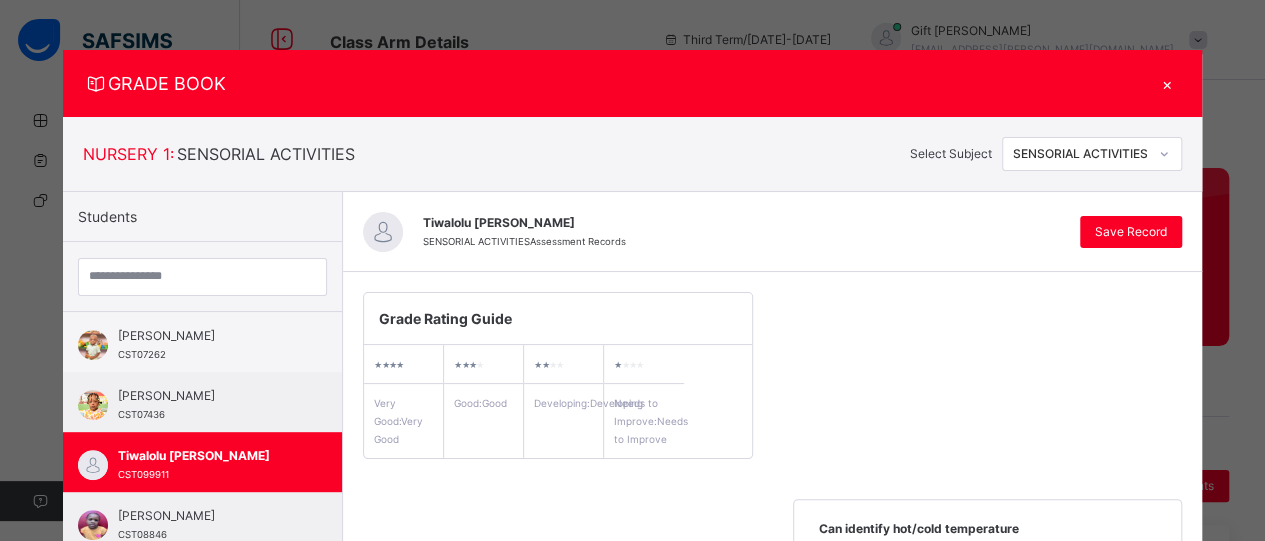 scroll, scrollTop: 474, scrollLeft: 0, axis: vertical 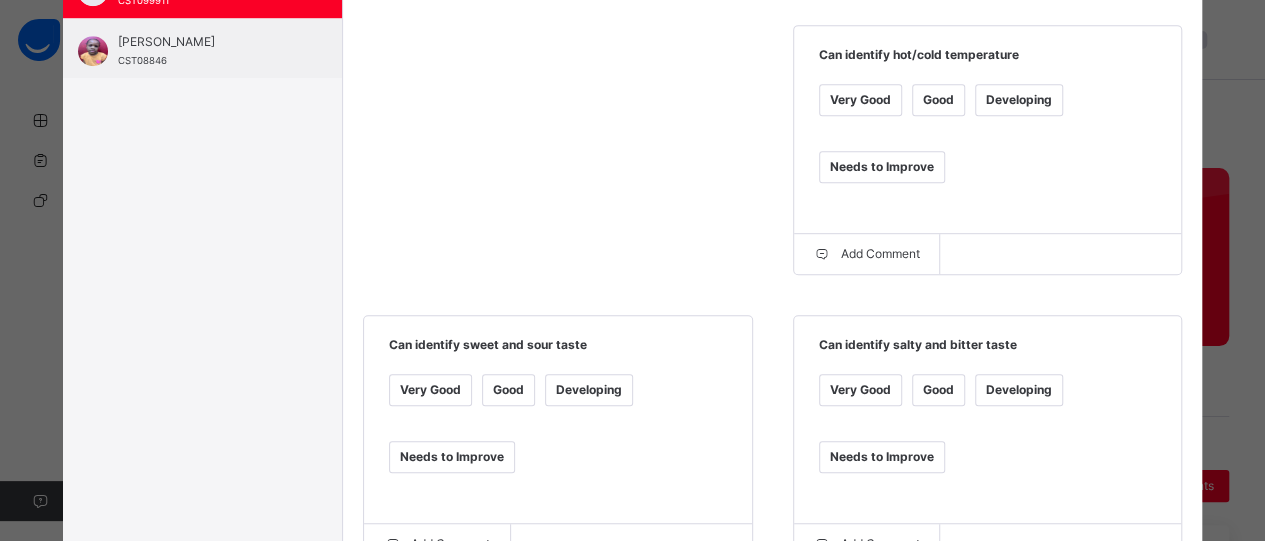 click on "Needs to Improve" at bounding box center (452, 457) 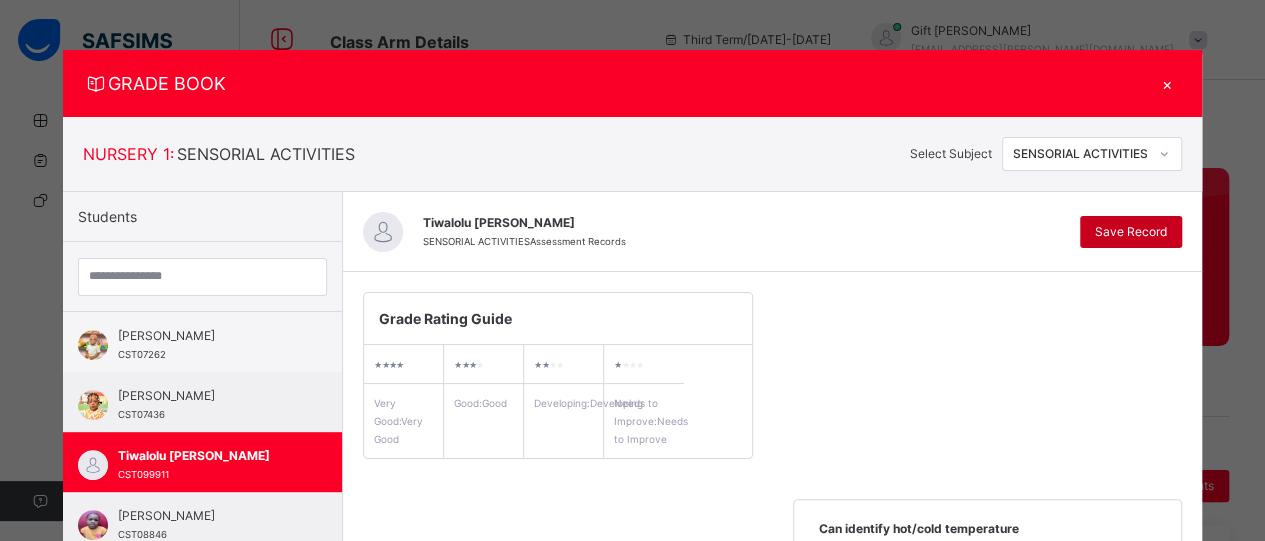 click on "Save Record" at bounding box center [1131, 232] 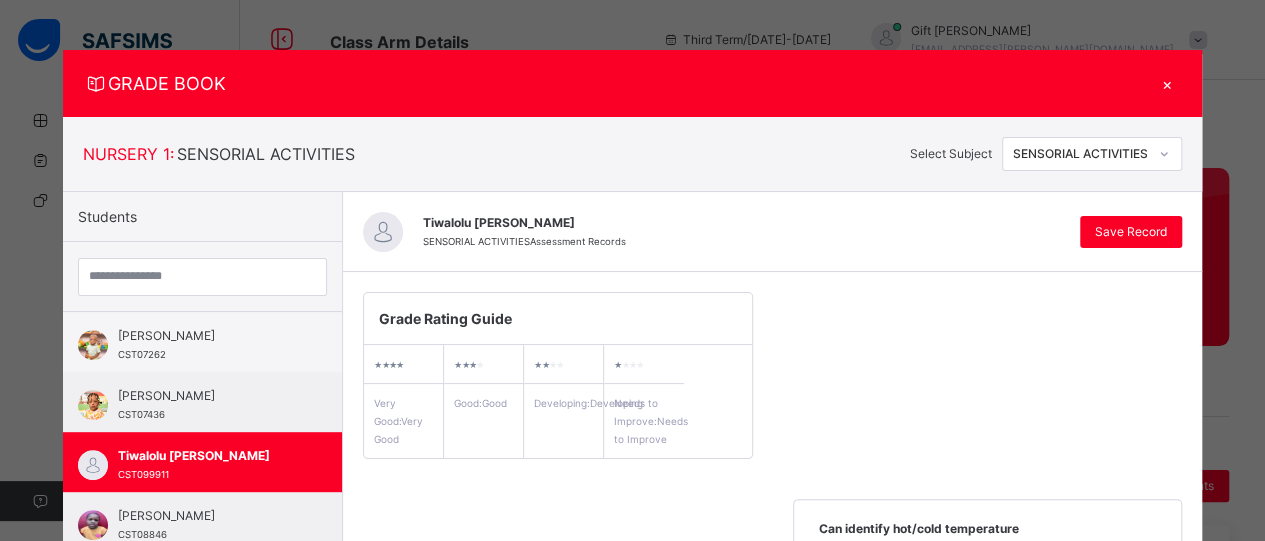 click on "Students" at bounding box center [202, 217] 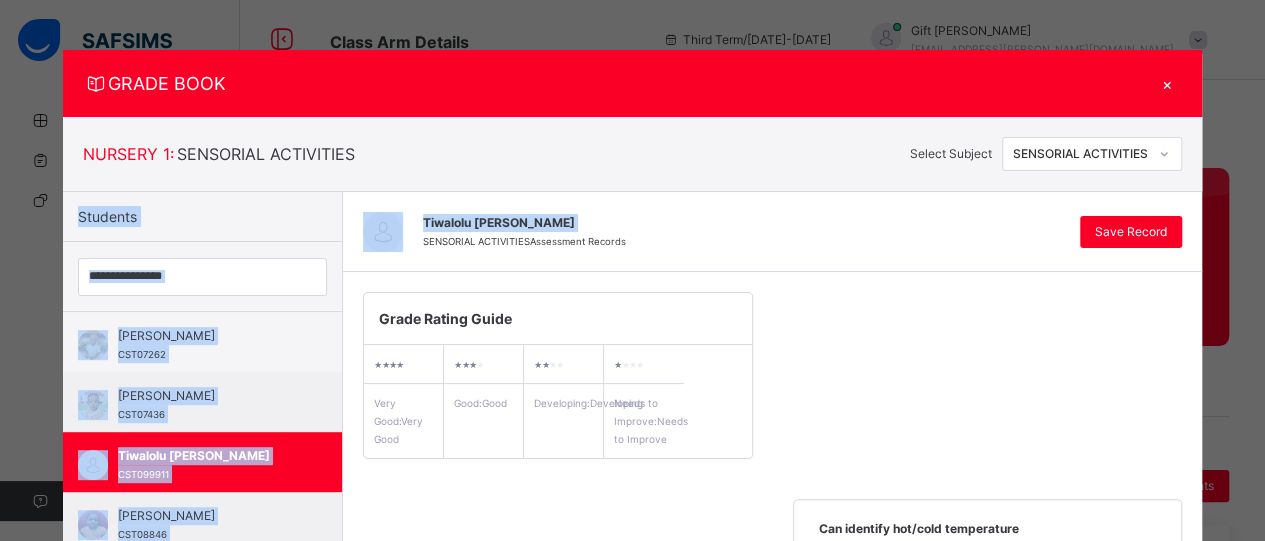 drag, startPoint x: 324, startPoint y: 235, endPoint x: 1020, endPoint y: 193, distance: 697.2661 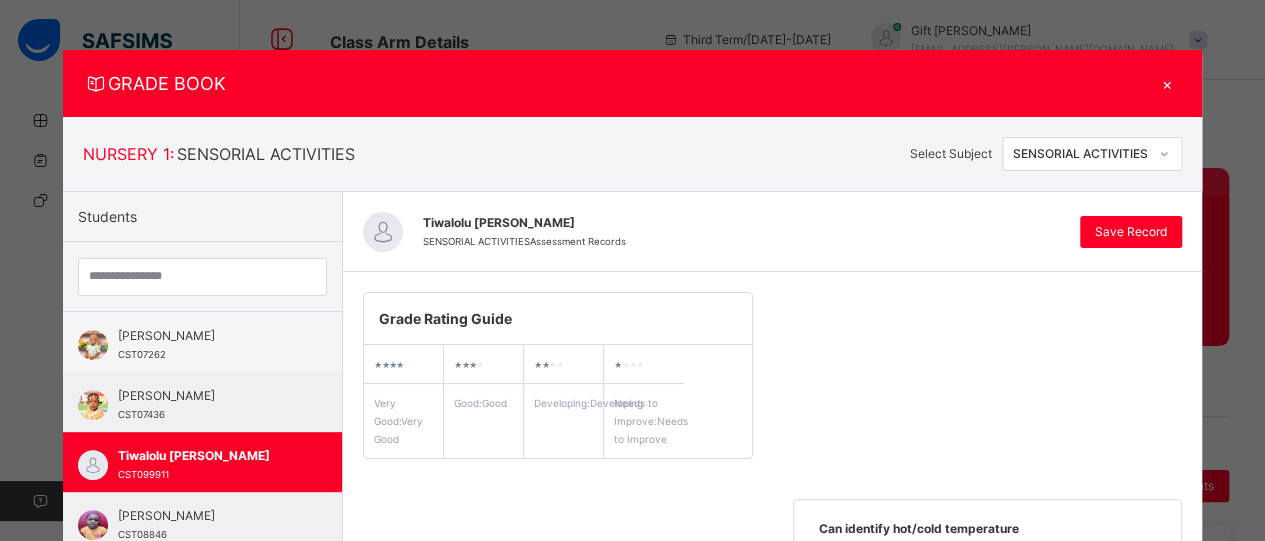 click on "Tiwalolu   Bassir SENSORIAL ACTIVITIES  Assessment Records Save Record" at bounding box center [772, 232] 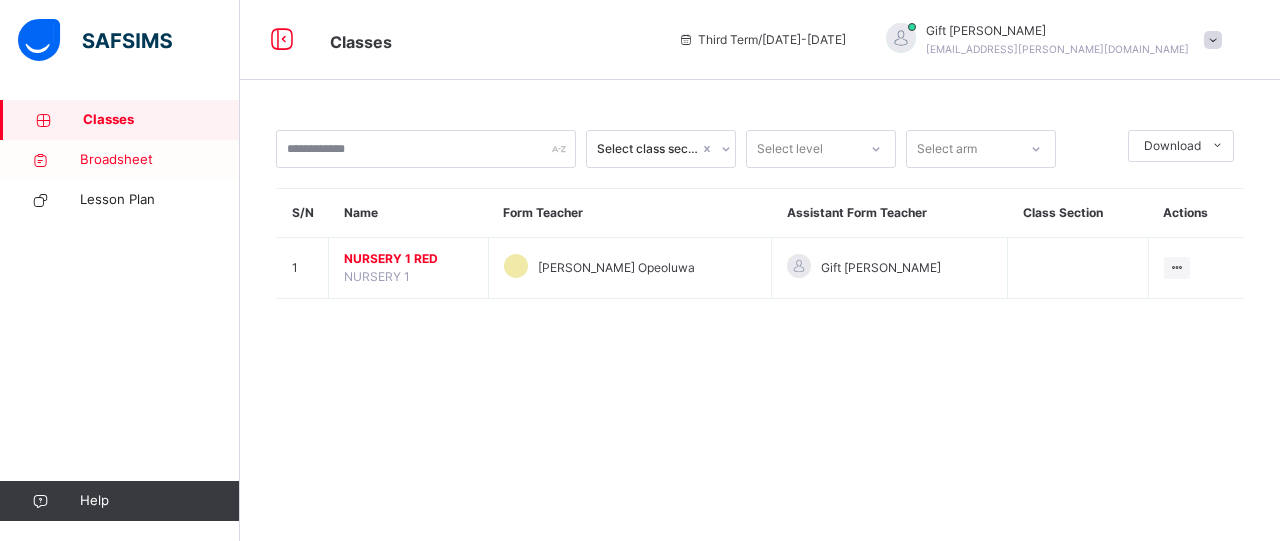 click on "Broadsheet" at bounding box center [160, 160] 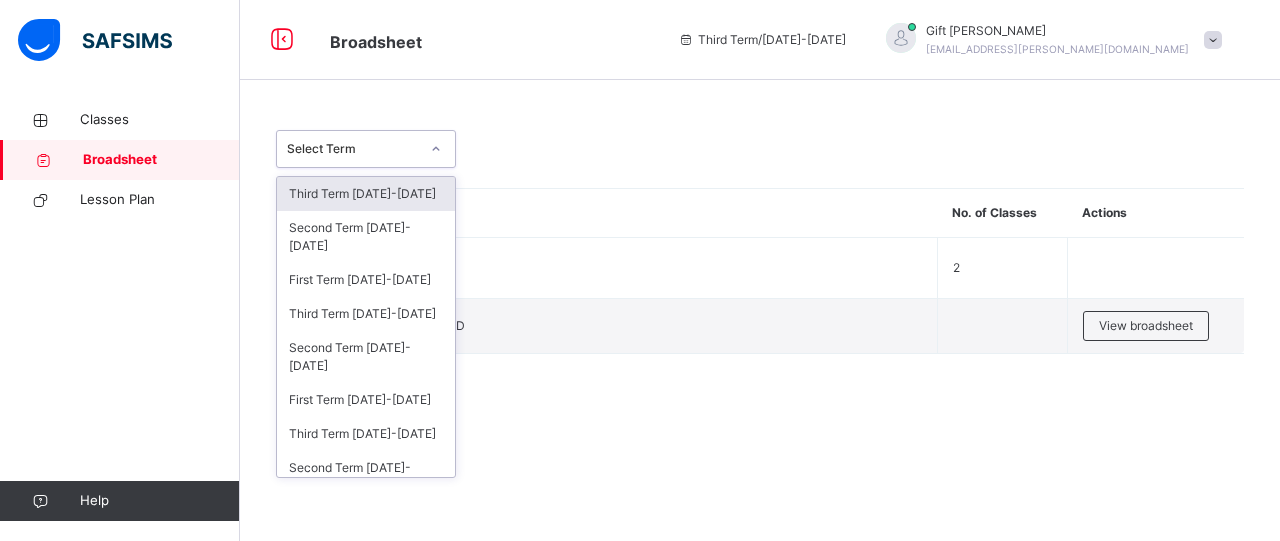 click 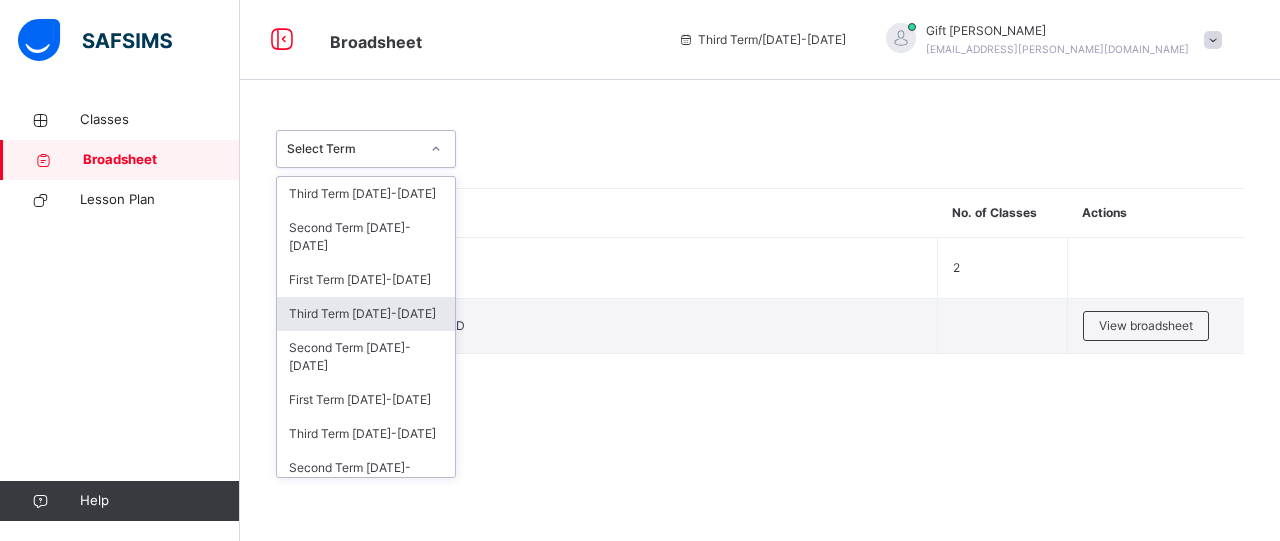 click on "Third Term [DATE]-[DATE]" at bounding box center (366, 314) 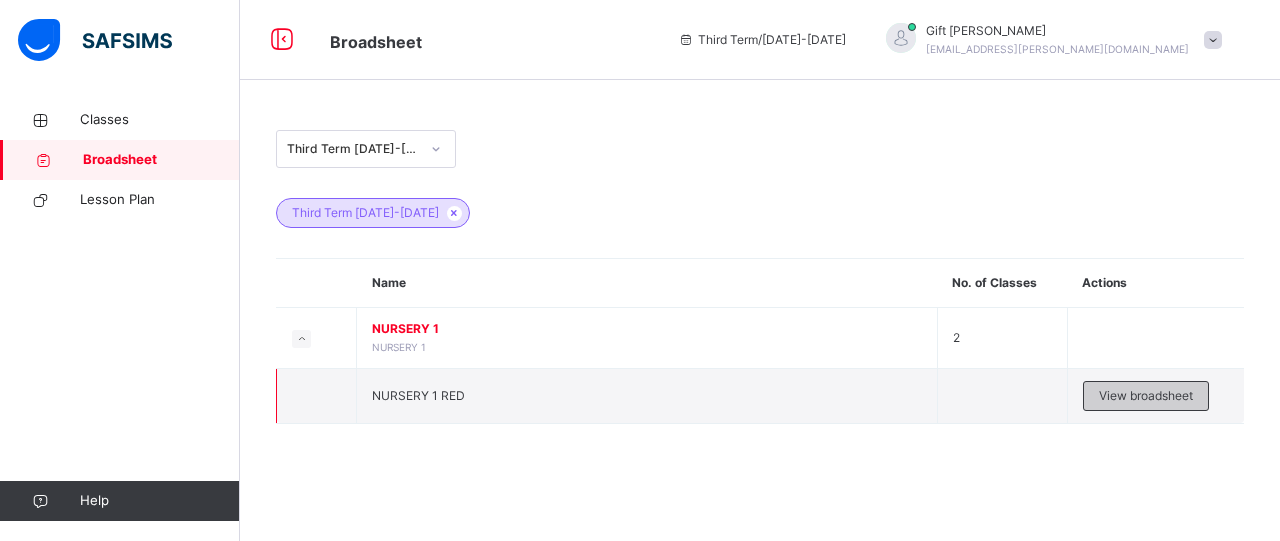 click on "View broadsheet" at bounding box center (1146, 396) 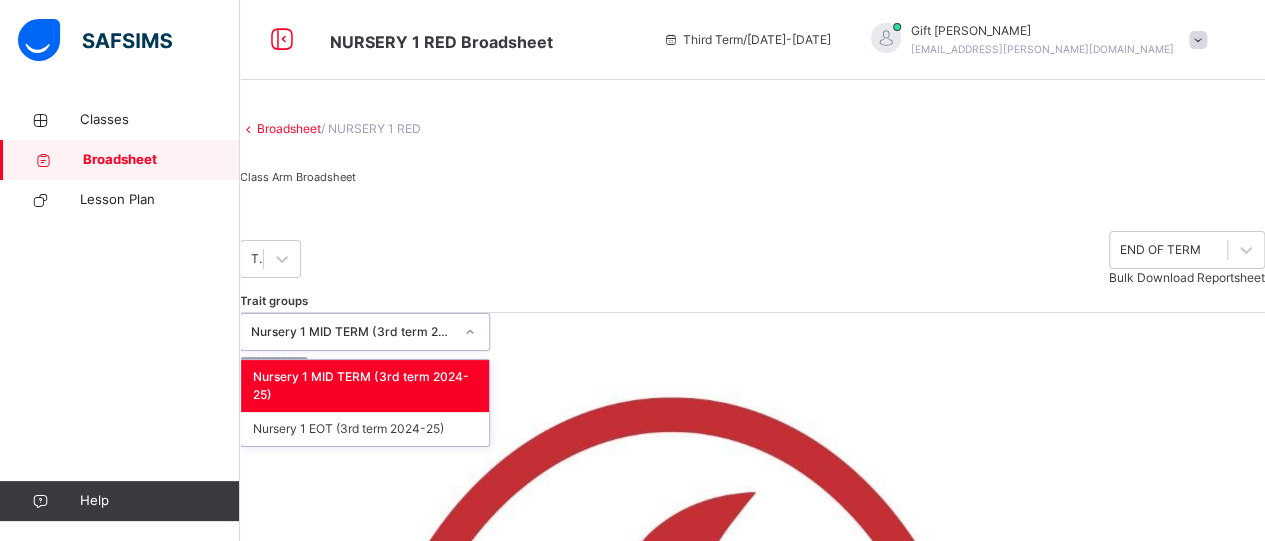 click at bounding box center (470, 332) 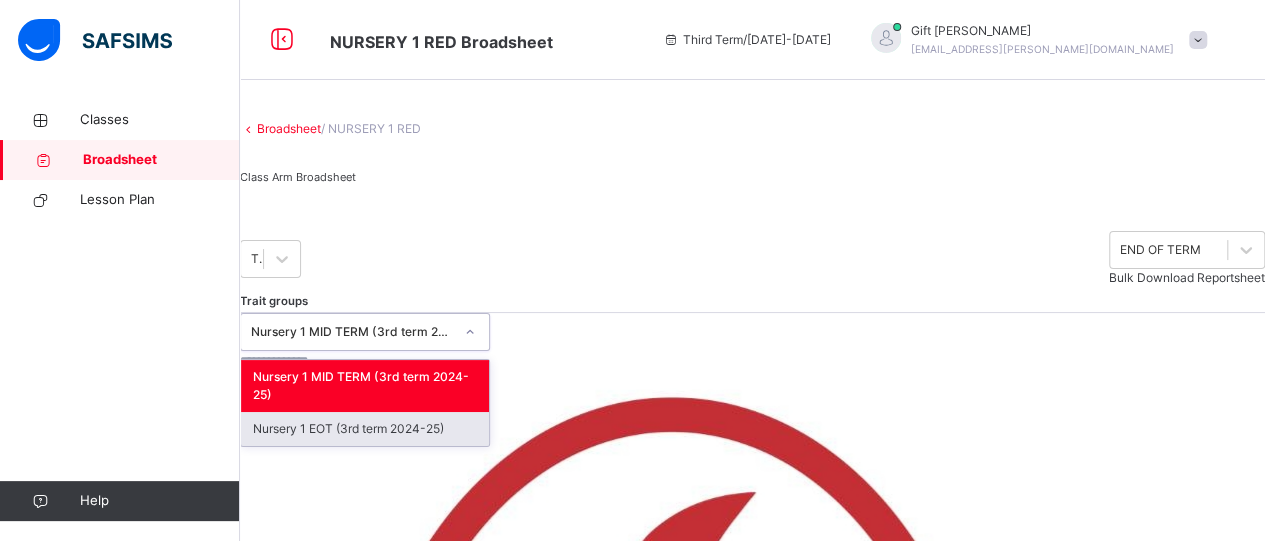click on "Nursery 1 EOT (3rd term 2024-25)" at bounding box center [365, 429] 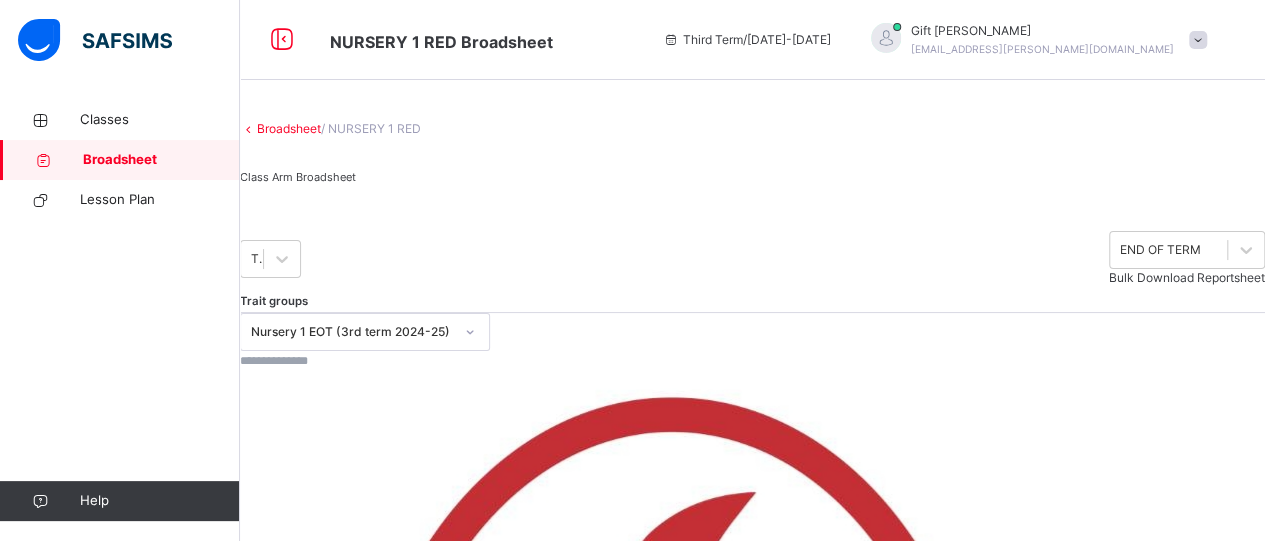 click at bounding box center [752, 360] 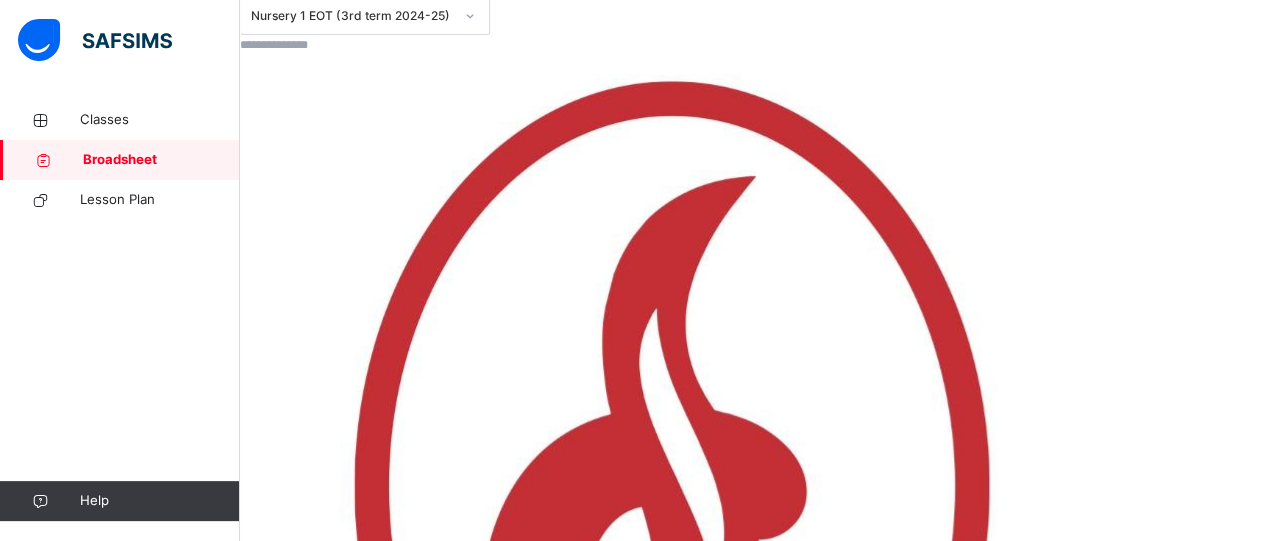 scroll, scrollTop: 320, scrollLeft: 0, axis: vertical 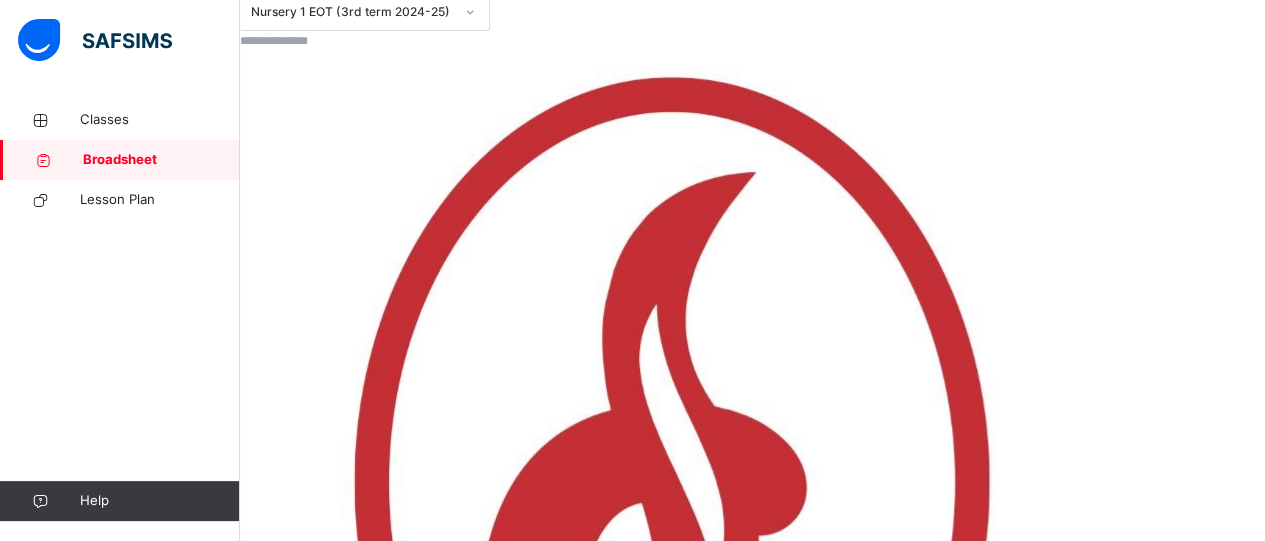 click on "View Reportsheet" at bounding box center (290, 1223) 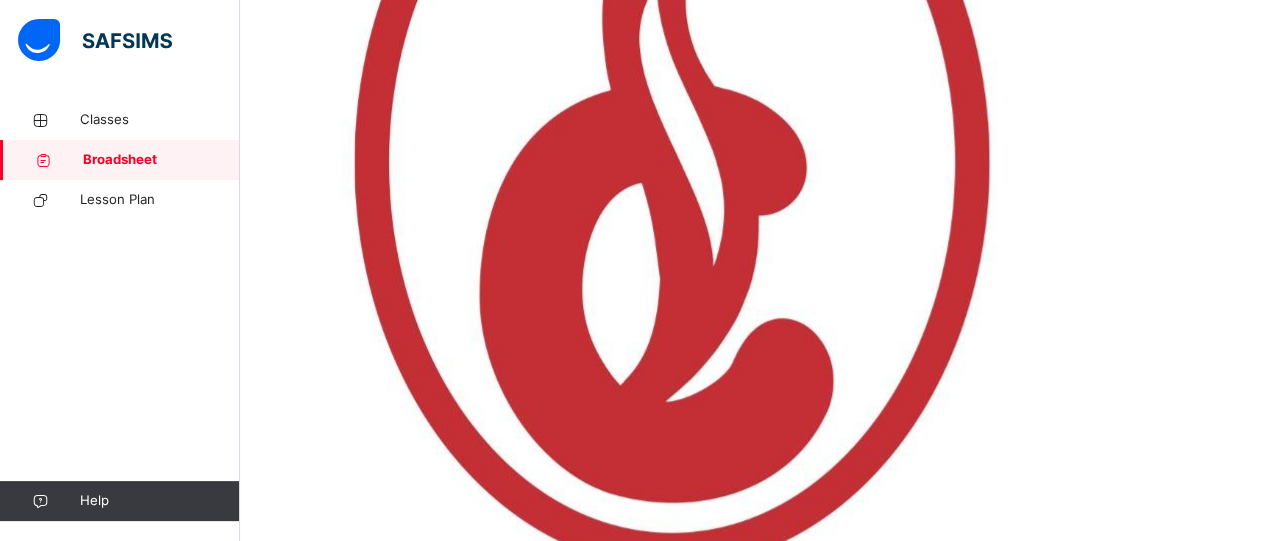 scroll, scrollTop: 680, scrollLeft: 0, axis: vertical 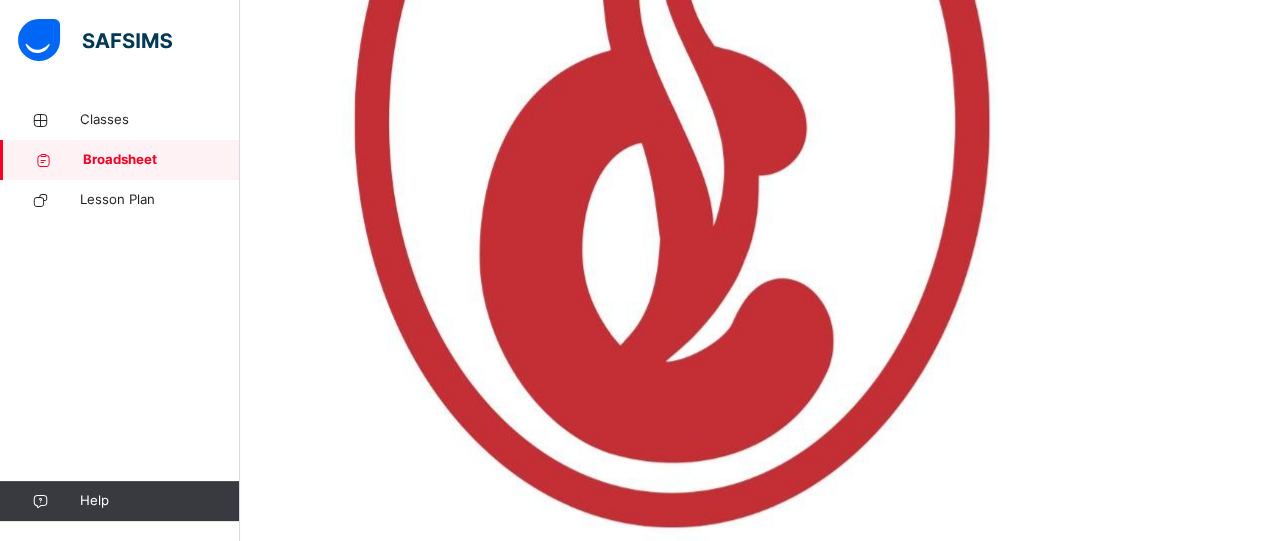 click on "View Reportsheet" at bounding box center (290, 1471) 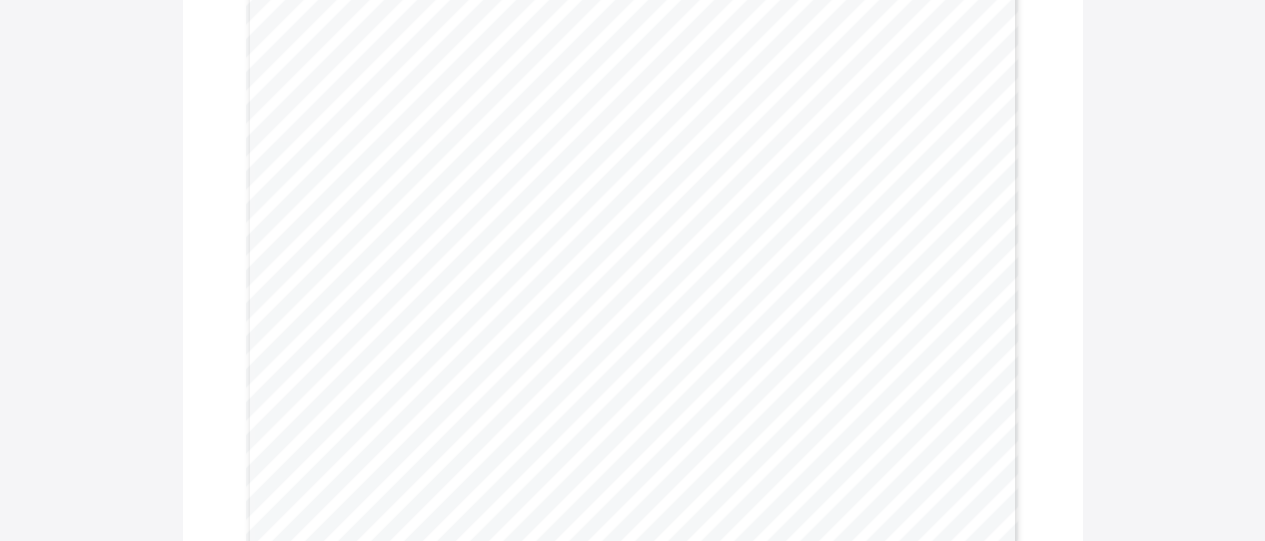 scroll, scrollTop: 2400, scrollLeft: 0, axis: vertical 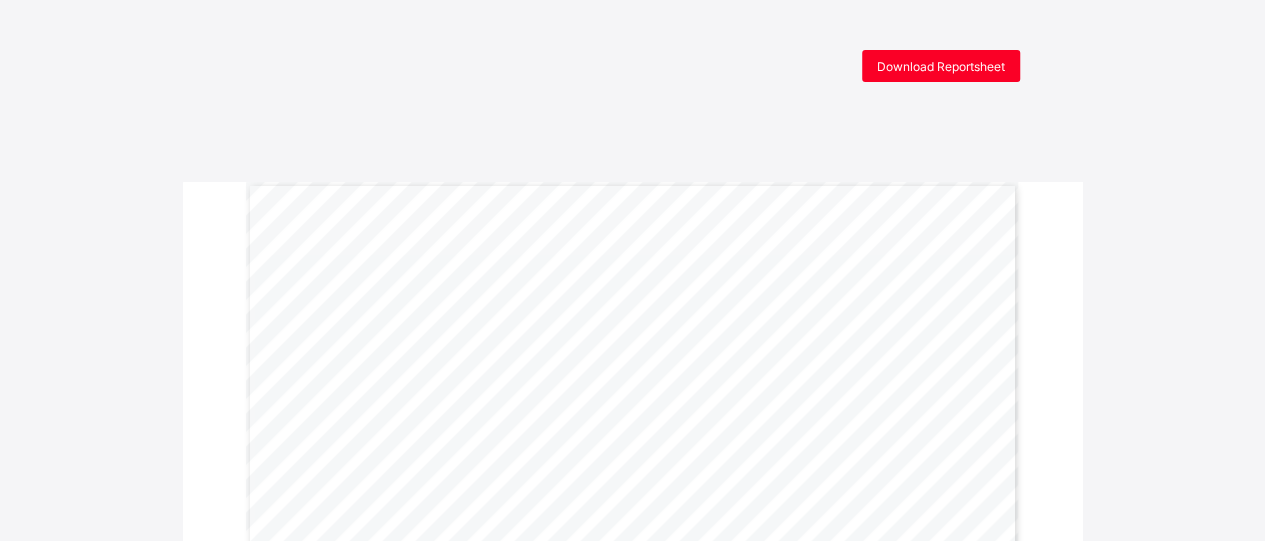 click on "END OF TERM REPORT Third Term [DATE]-[DATE] Name:   [PERSON_NAME] Age:   [DEMOGRAPHIC_DATA] Years Admission No:   CST07263 Class:   NURSERY 1 RED School Resumes:   [DATE] Attendance Record No. of Times School Opened   98 No. of Times Present   82   83.7% No. of Times Absent   4" at bounding box center [633, 729] 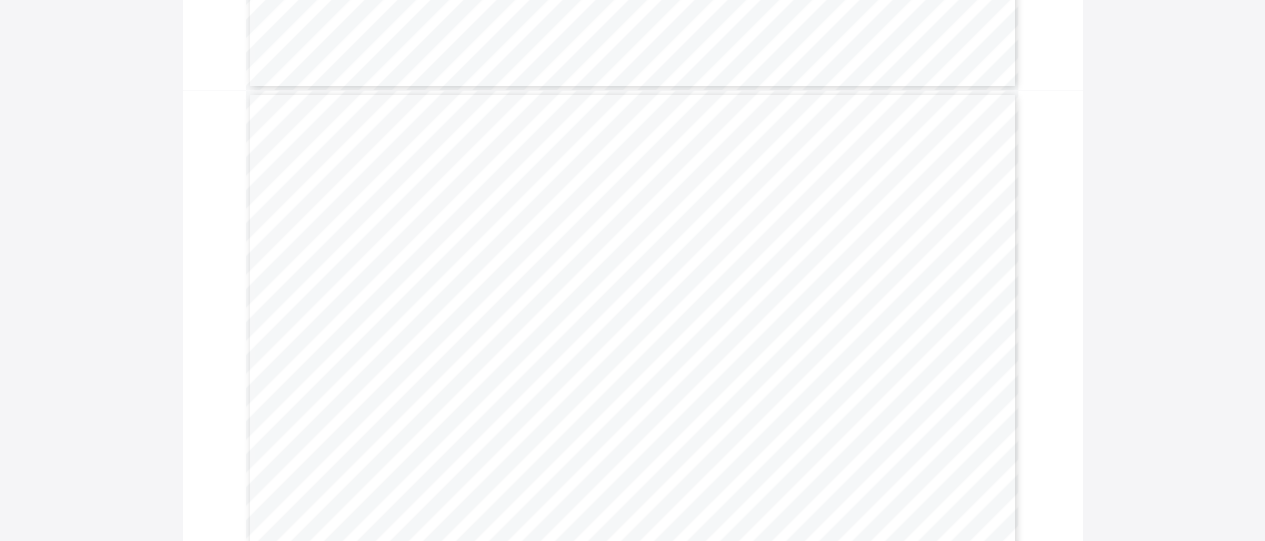 scroll, scrollTop: 2320, scrollLeft: 0, axis: vertical 